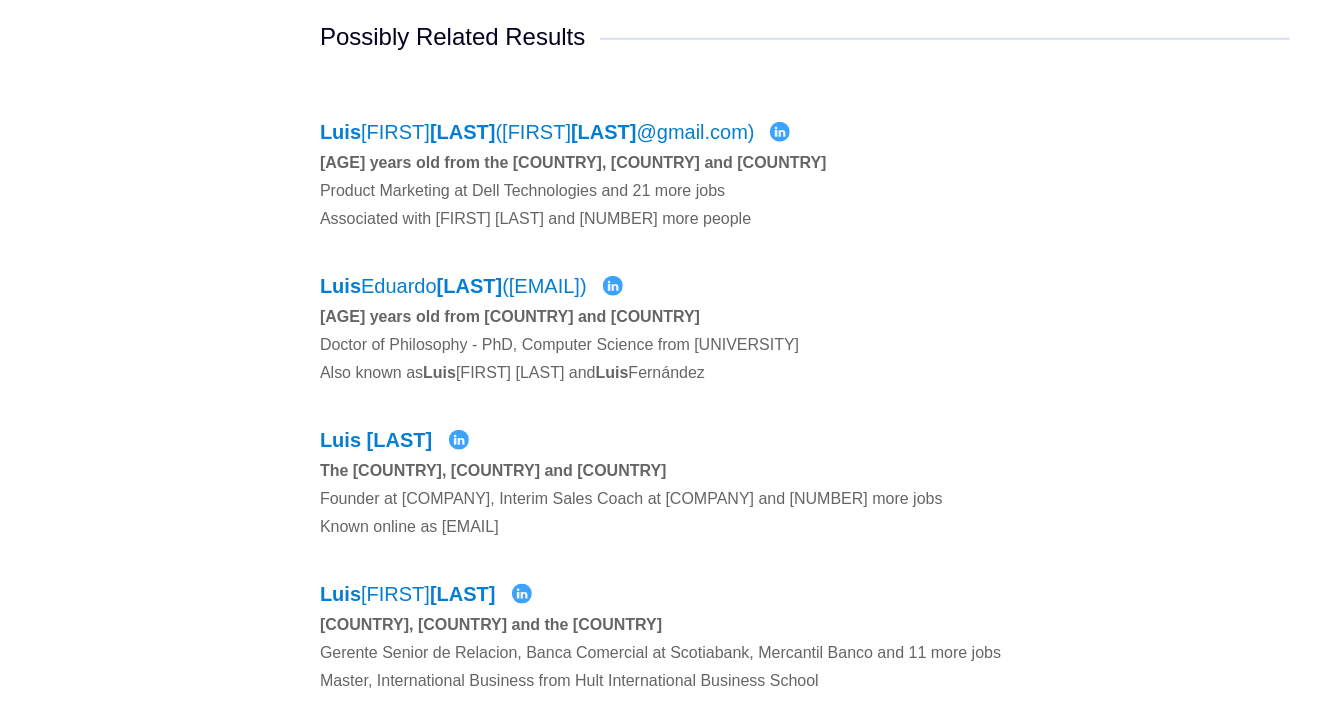 scroll, scrollTop: 800, scrollLeft: 0, axis: vertical 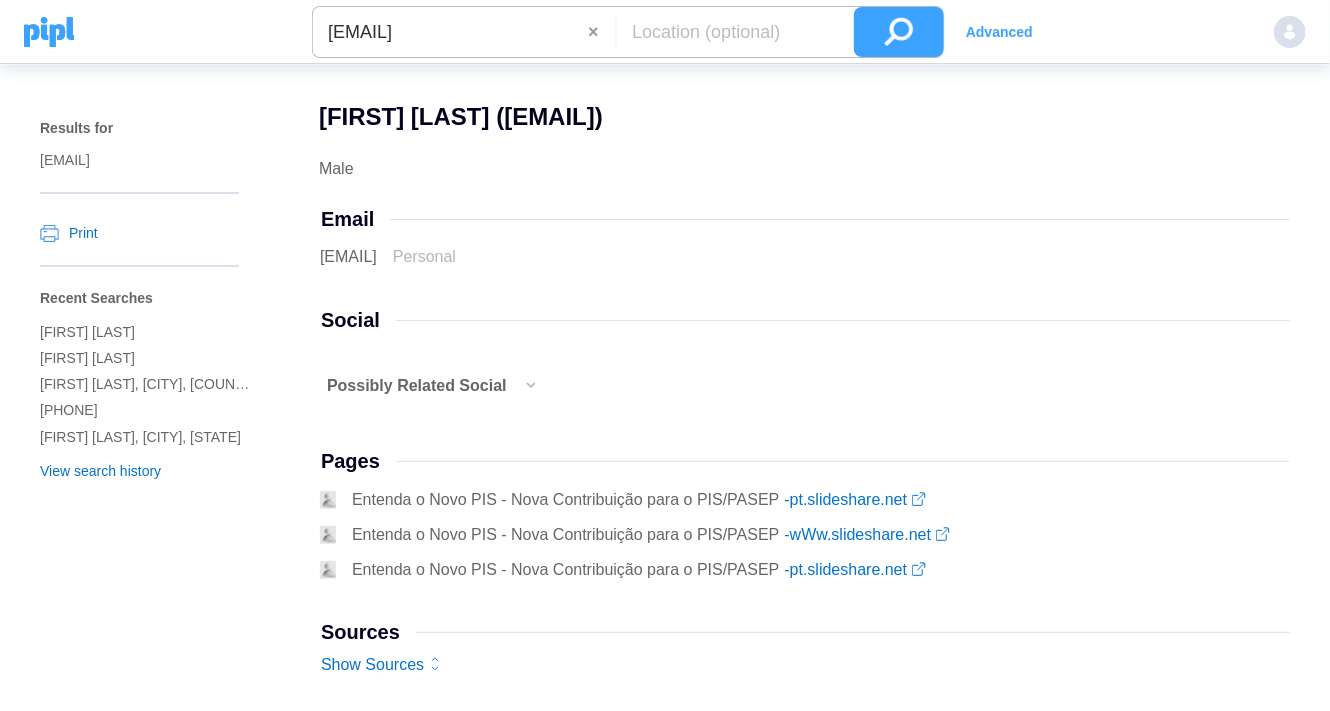 click on "×" at bounding box center [601, 32] 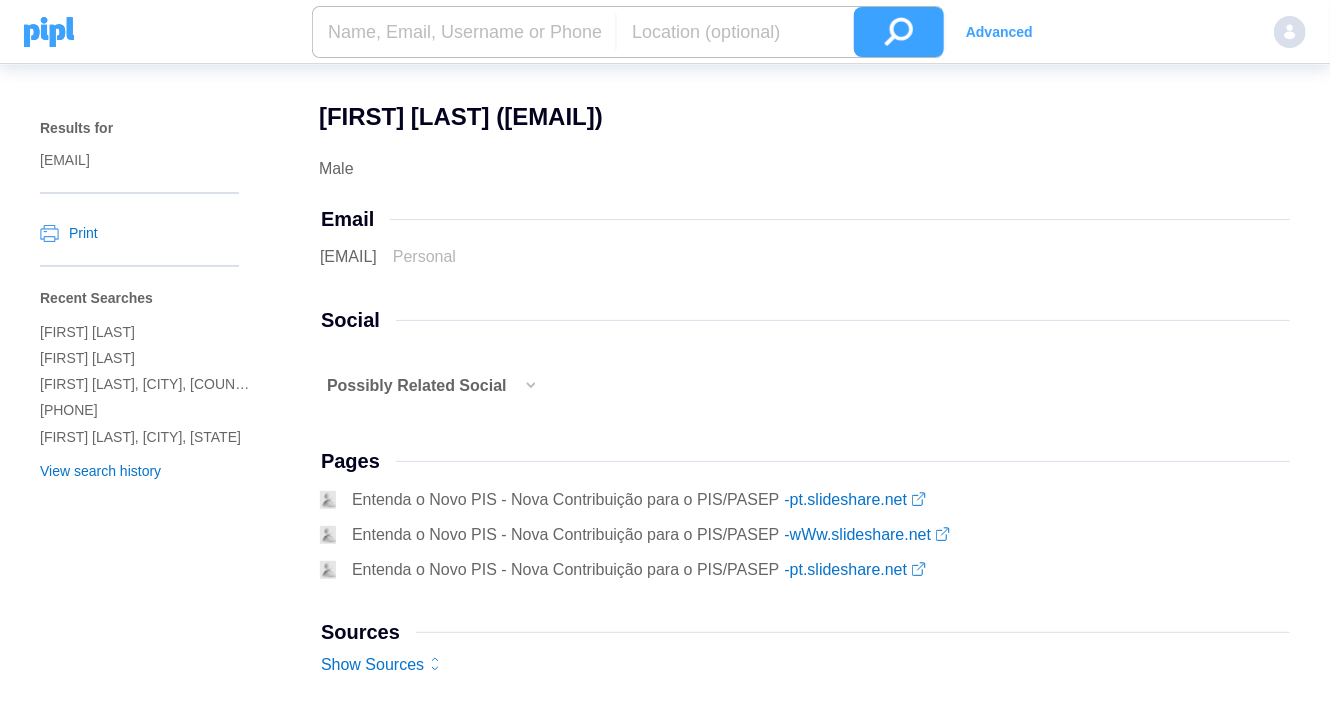 paste on "Christopher Balderson" 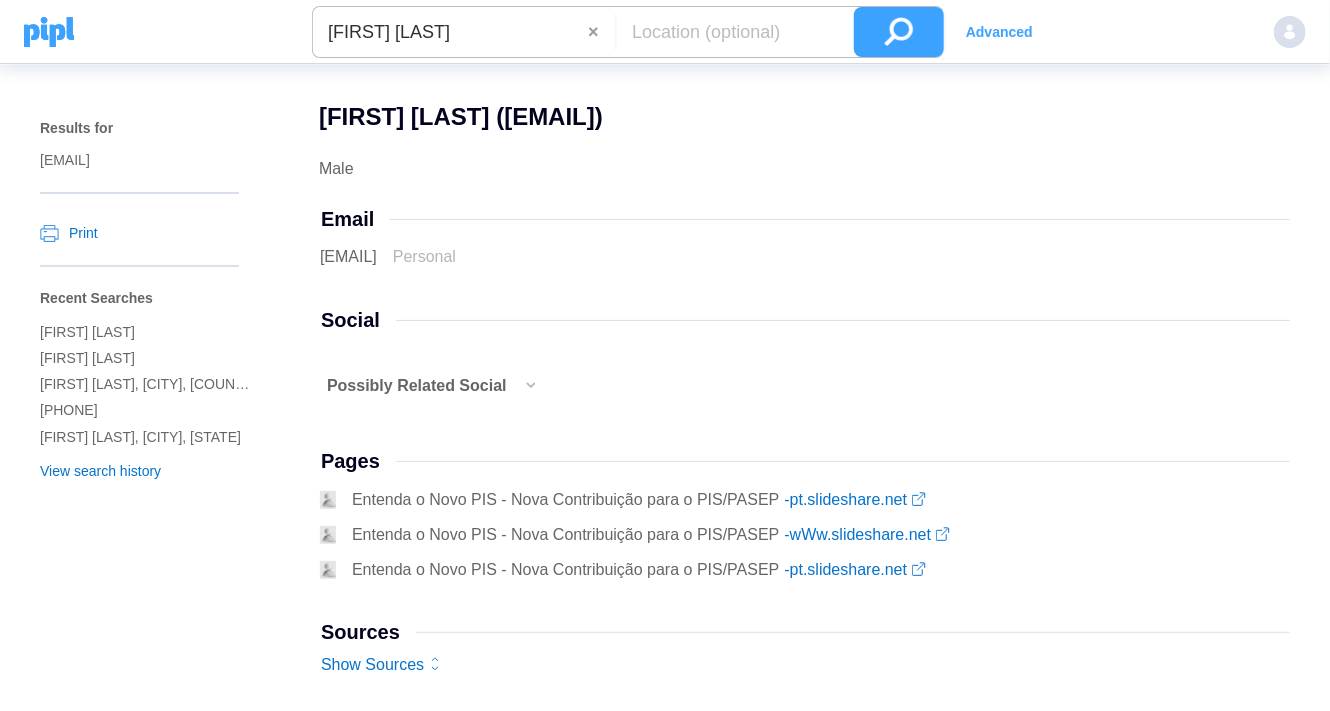 type on "Christopher Balderson" 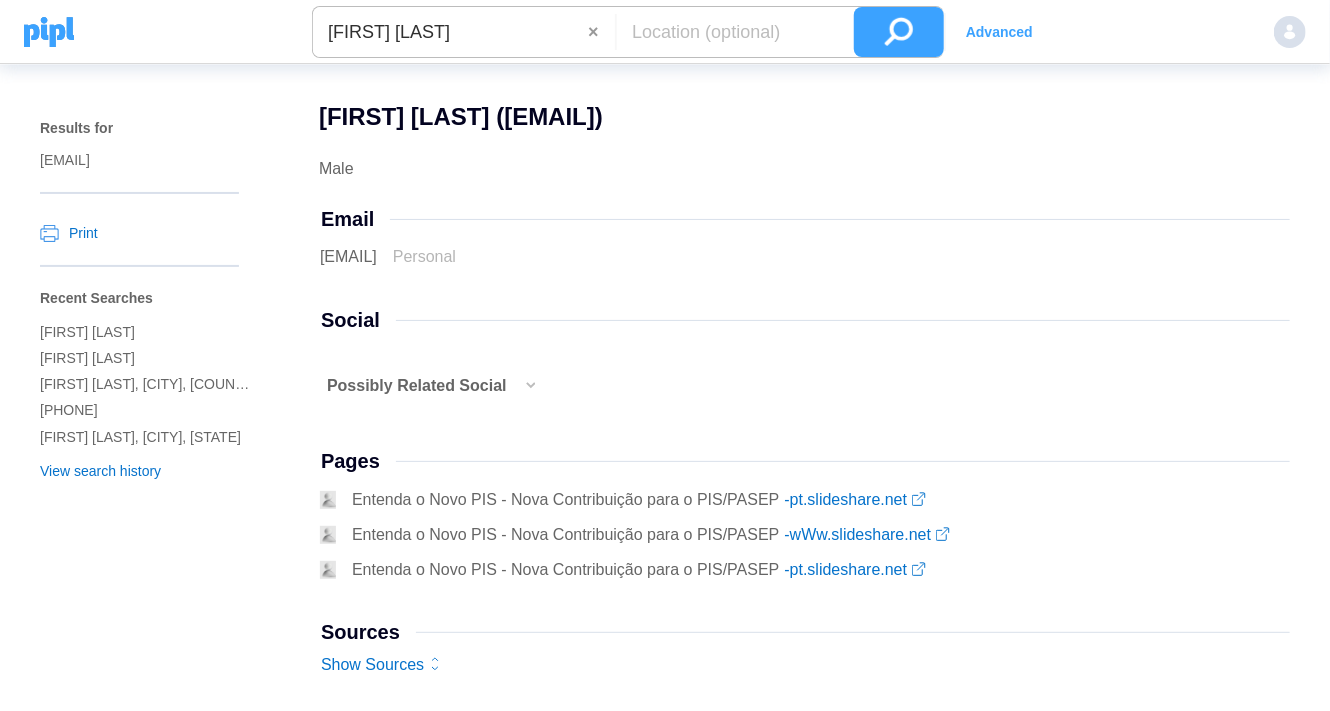 drag, startPoint x: 678, startPoint y: 42, endPoint x: 688, endPoint y: 43, distance: 10.049875 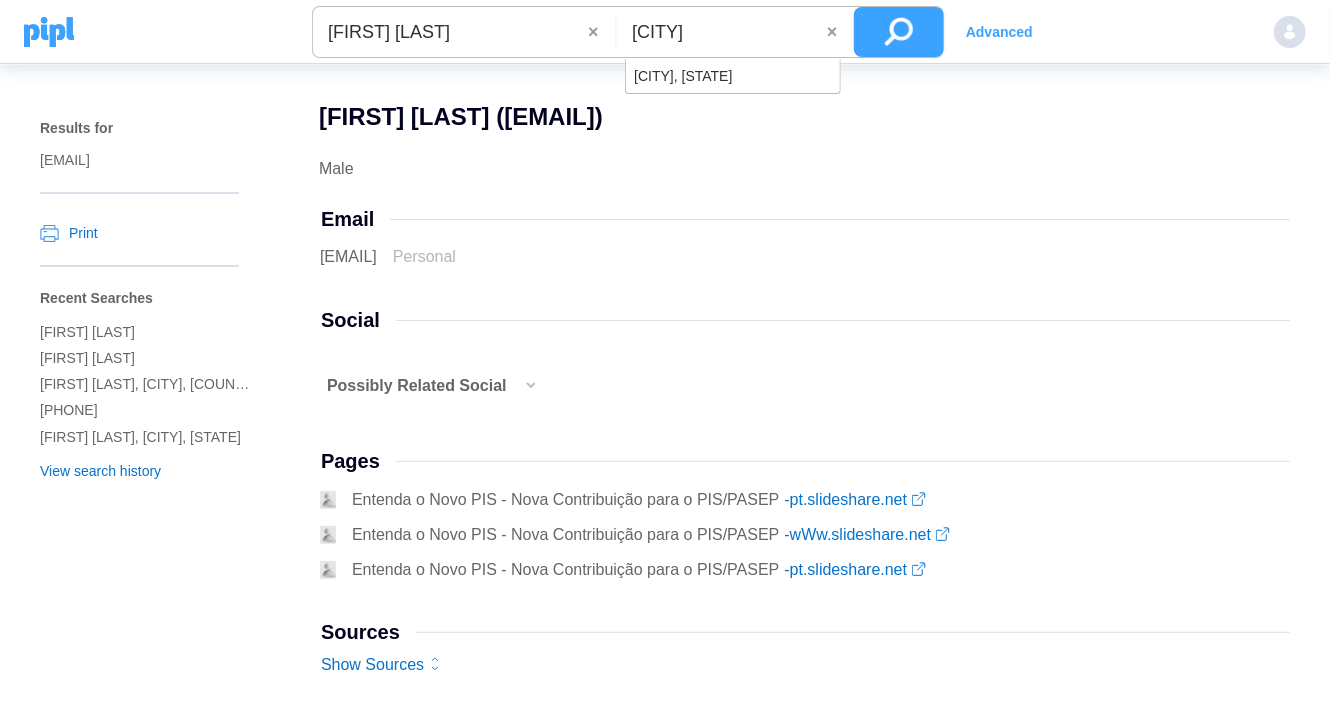 type on "Sexsmith" 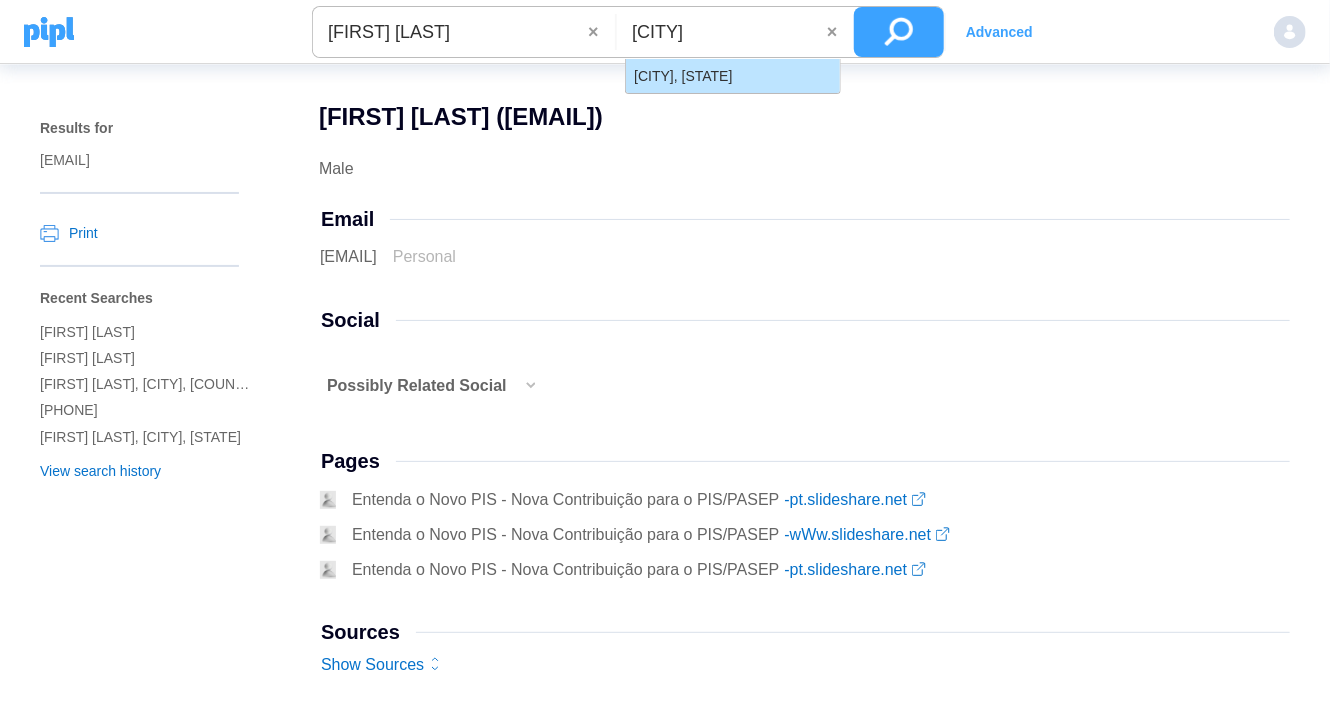 click on "Sexsmith, Alberta" at bounding box center (732, 76) 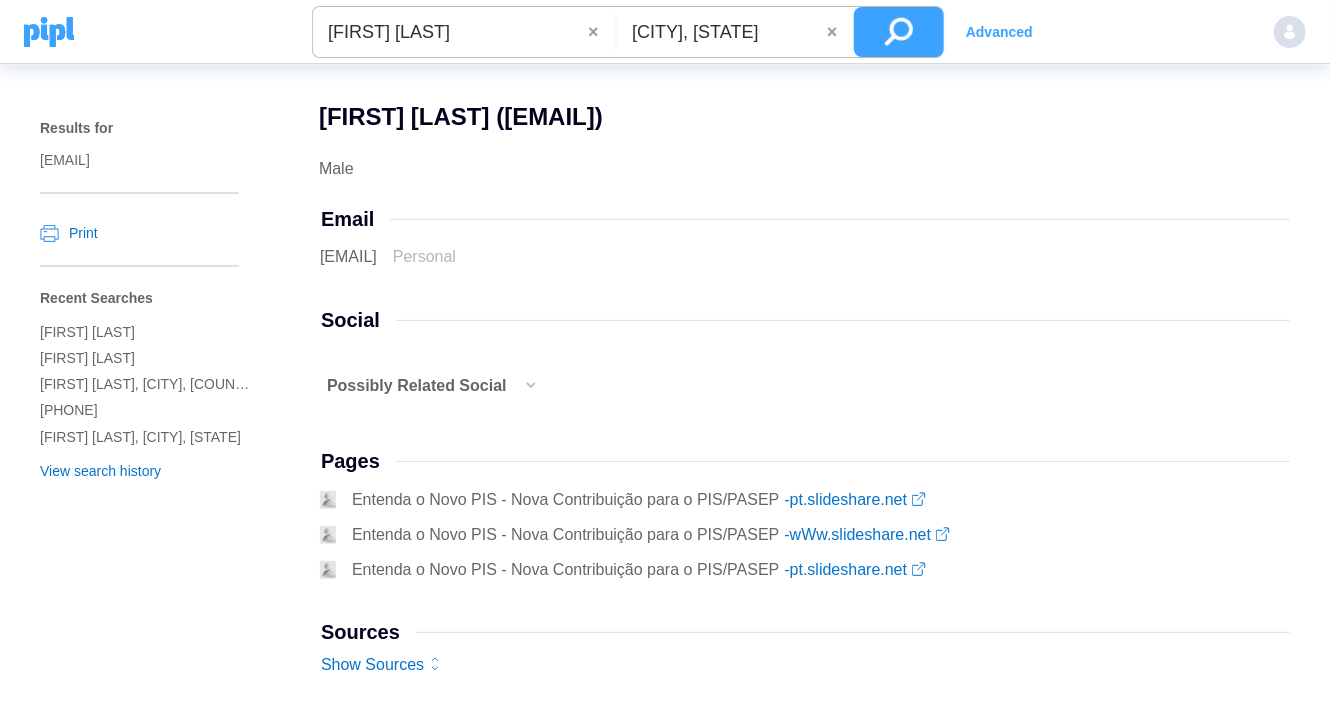 click at bounding box center (899, 32) 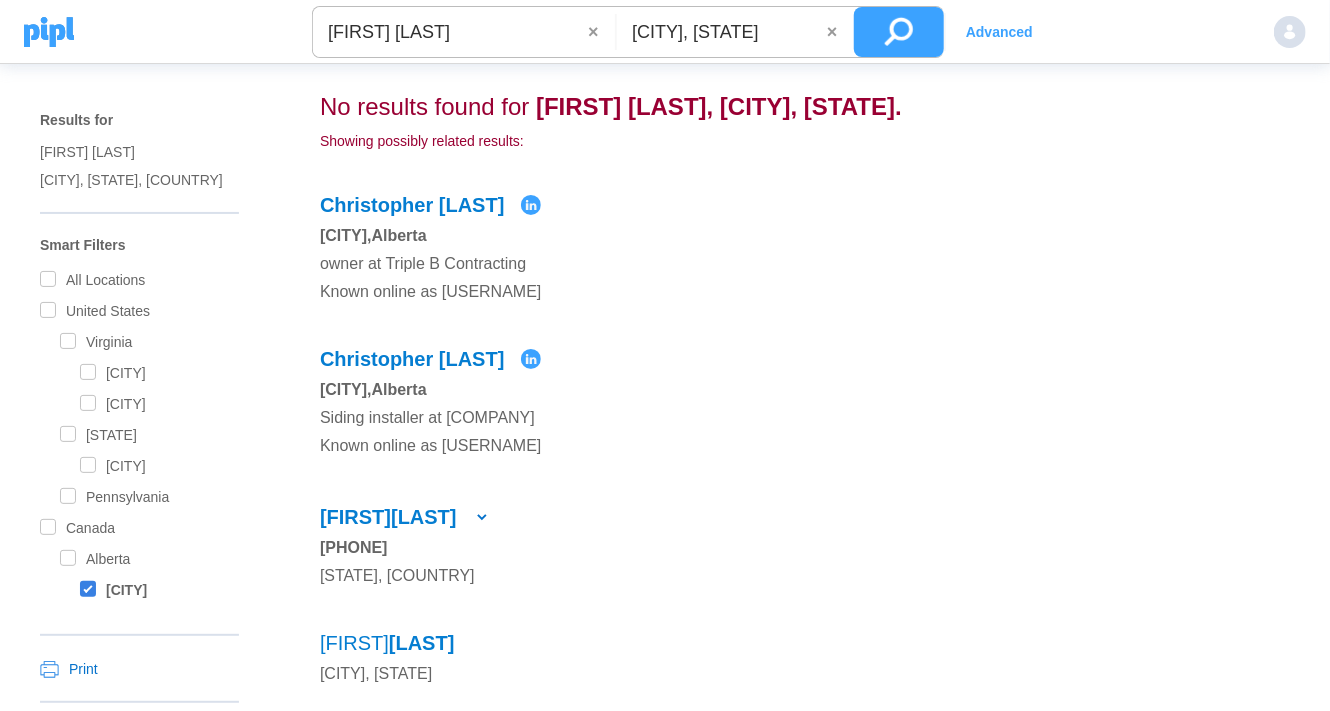 scroll, scrollTop: 0, scrollLeft: 0, axis: both 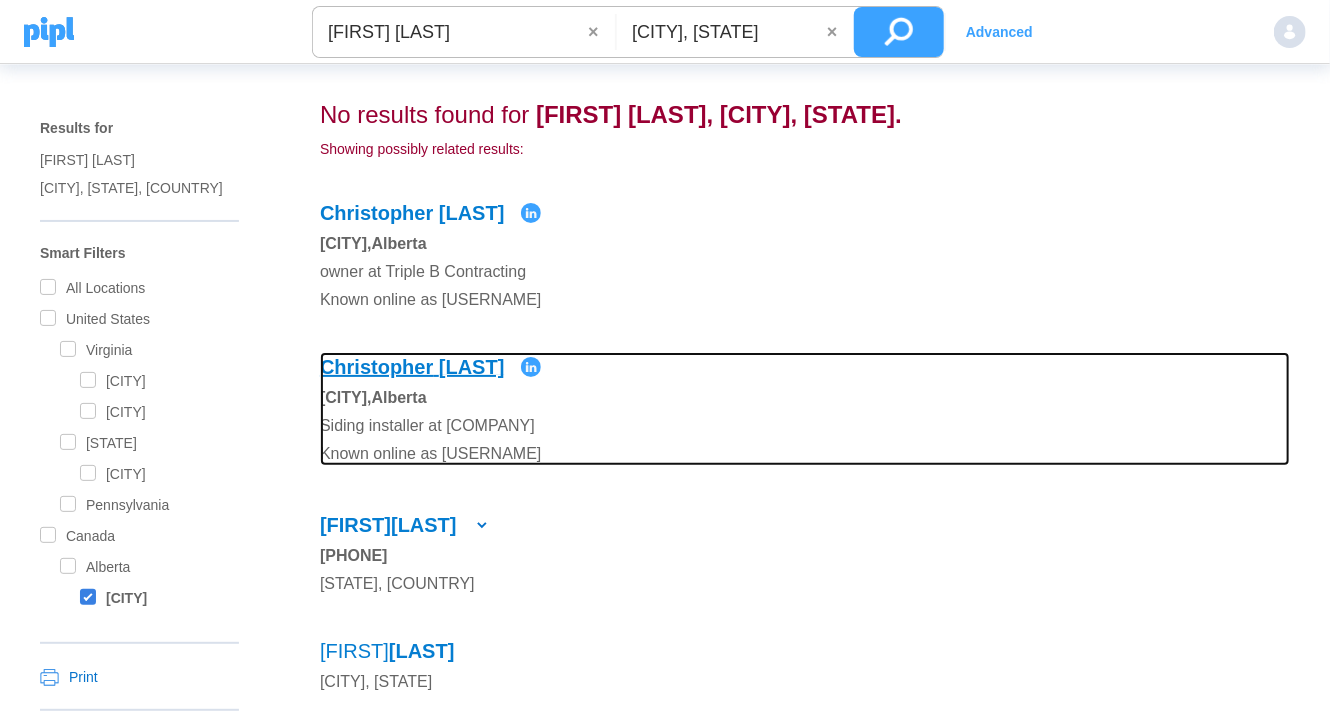 click on "Christopher" at bounding box center (376, 213) 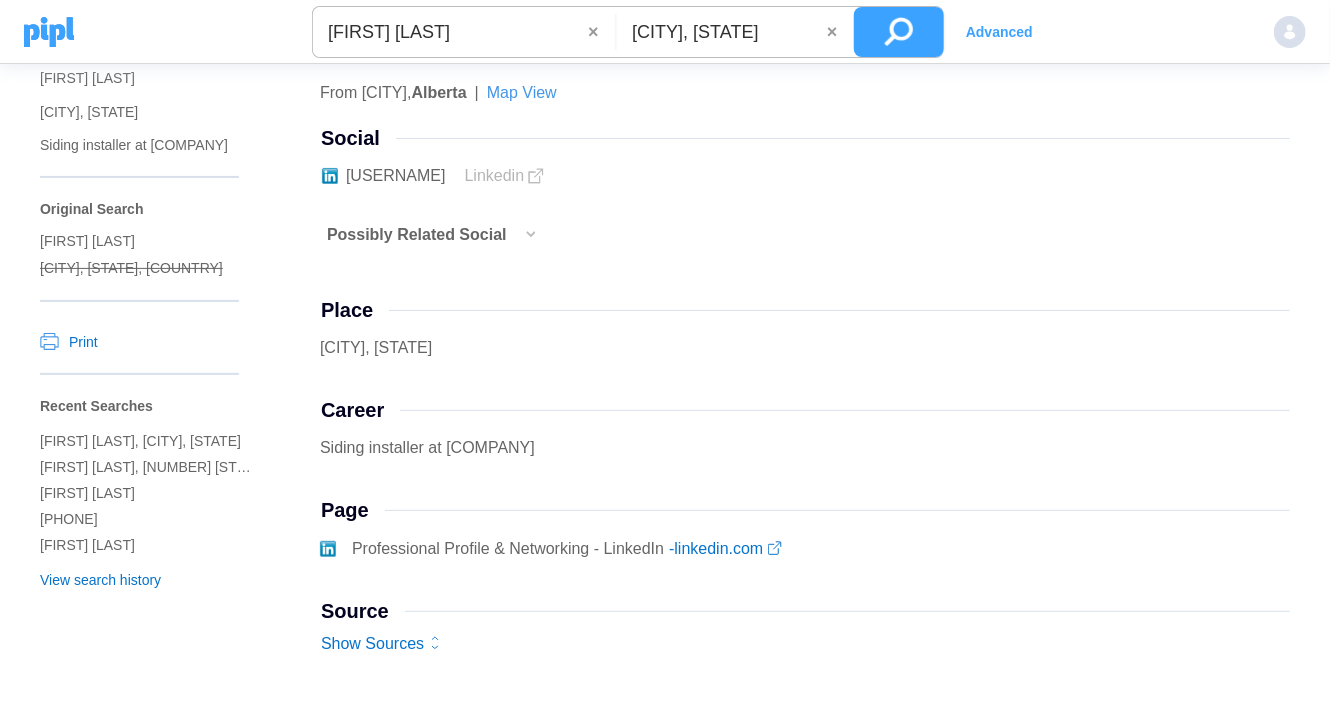 scroll, scrollTop: 0, scrollLeft: 0, axis: both 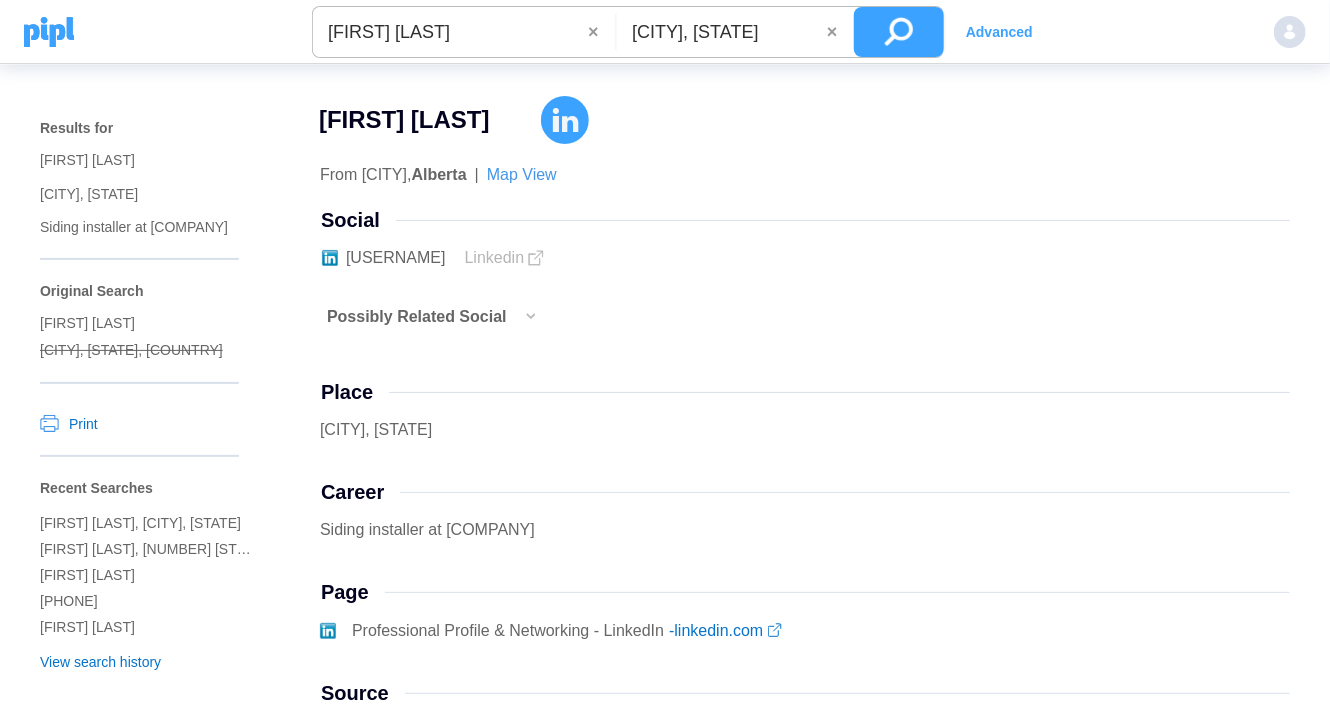 click on "Christopher Balderson" at bounding box center (450, 32) 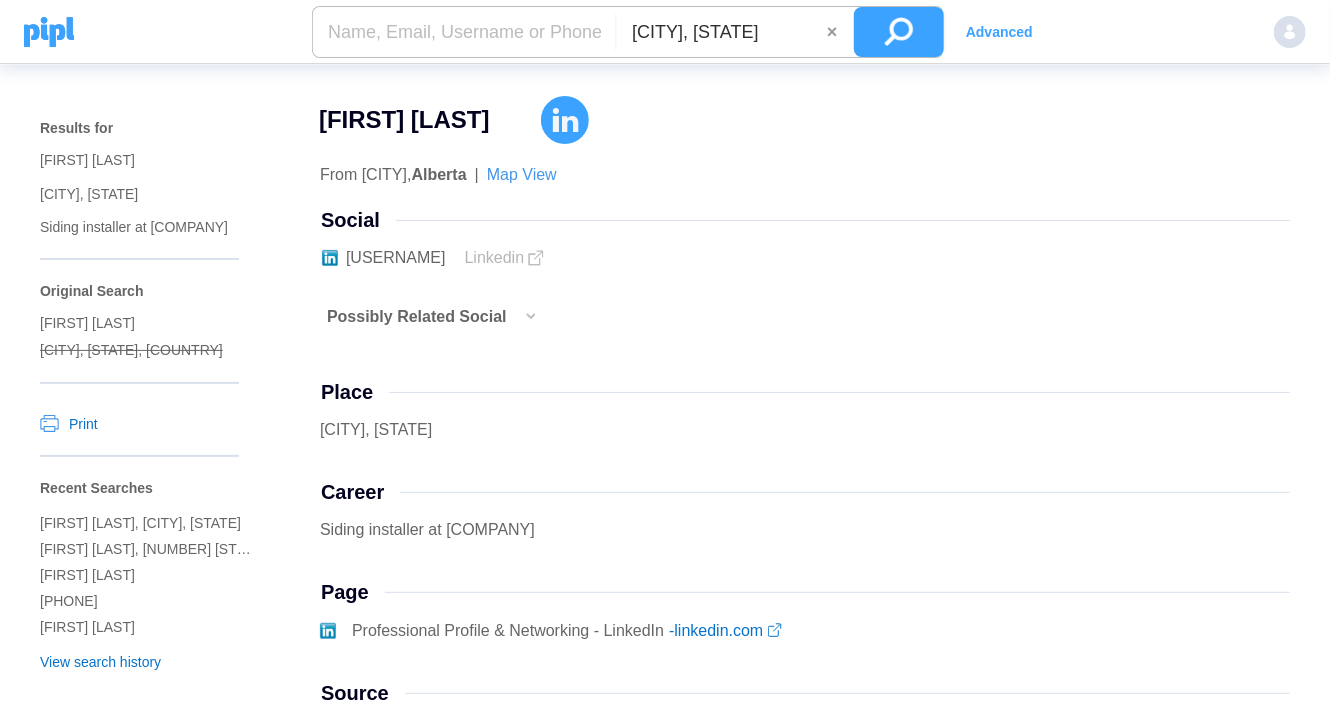 paste on "Mario Maphosa" 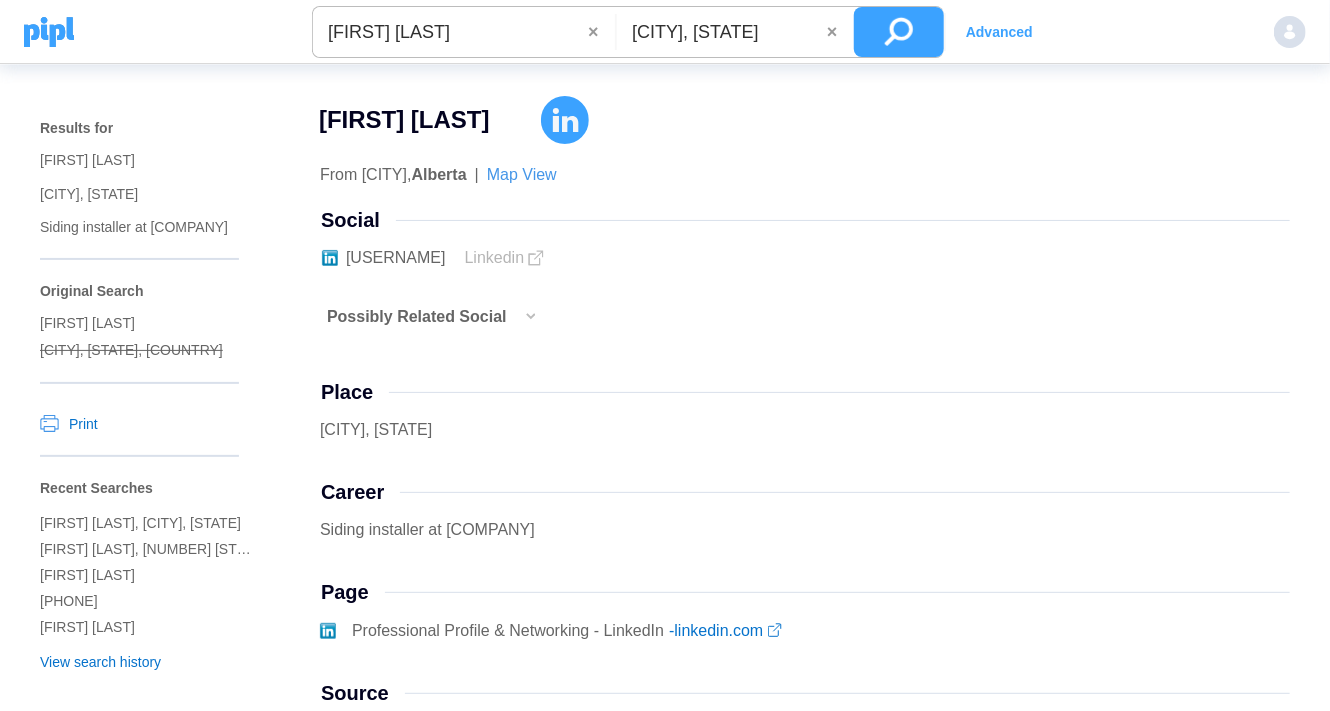 click at bounding box center (899, 32) 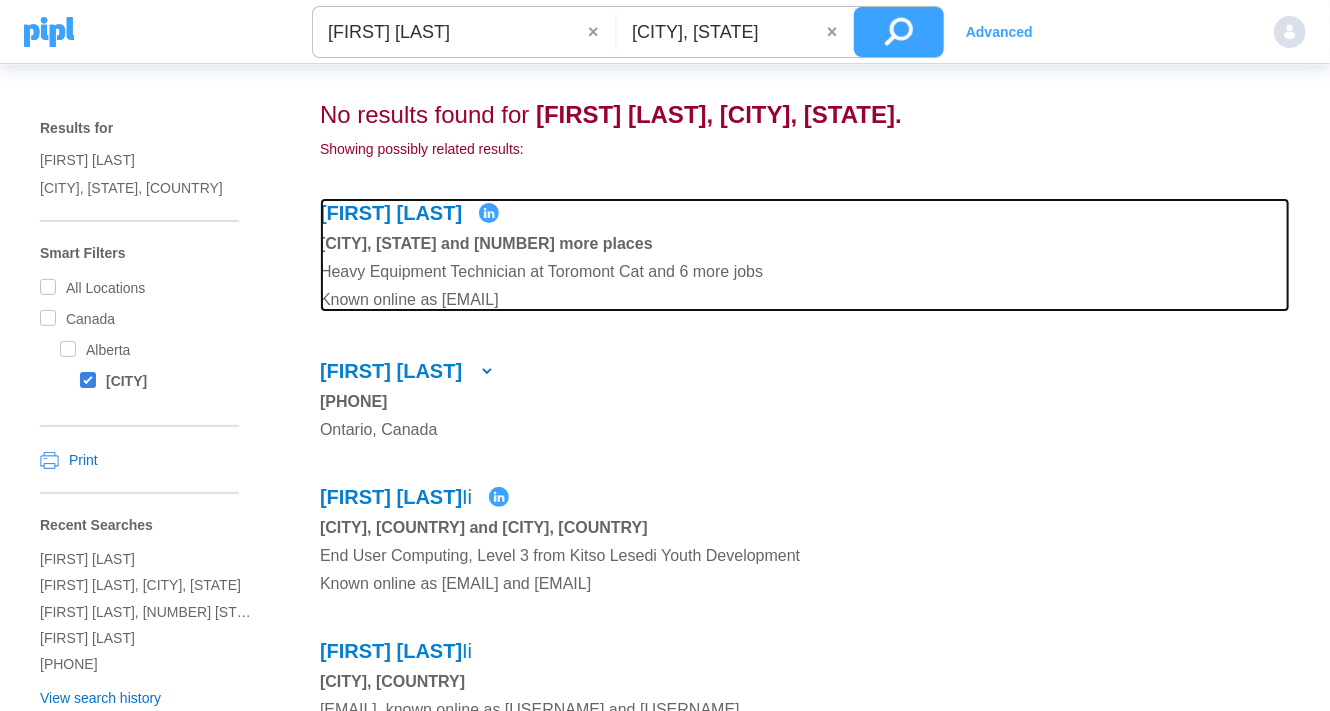 click on "Mario" at bounding box center [355, 213] 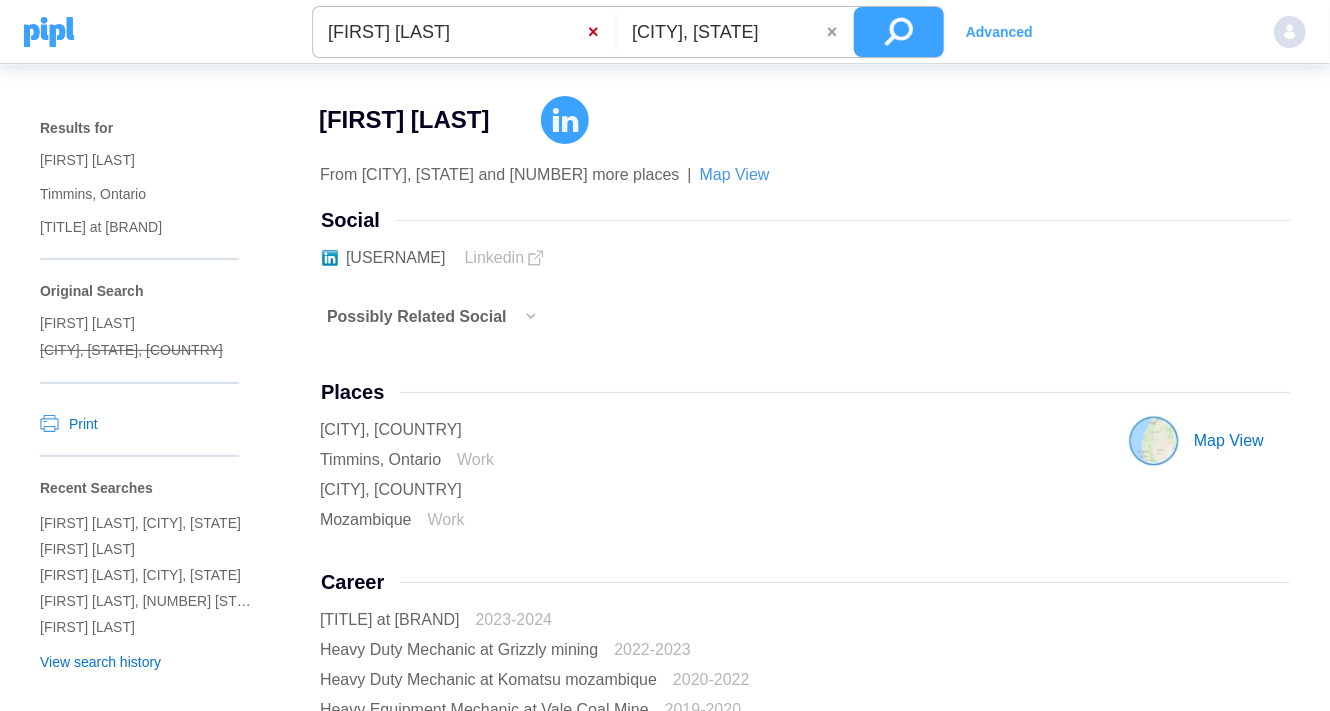 click on "×" at bounding box center (601, 32) 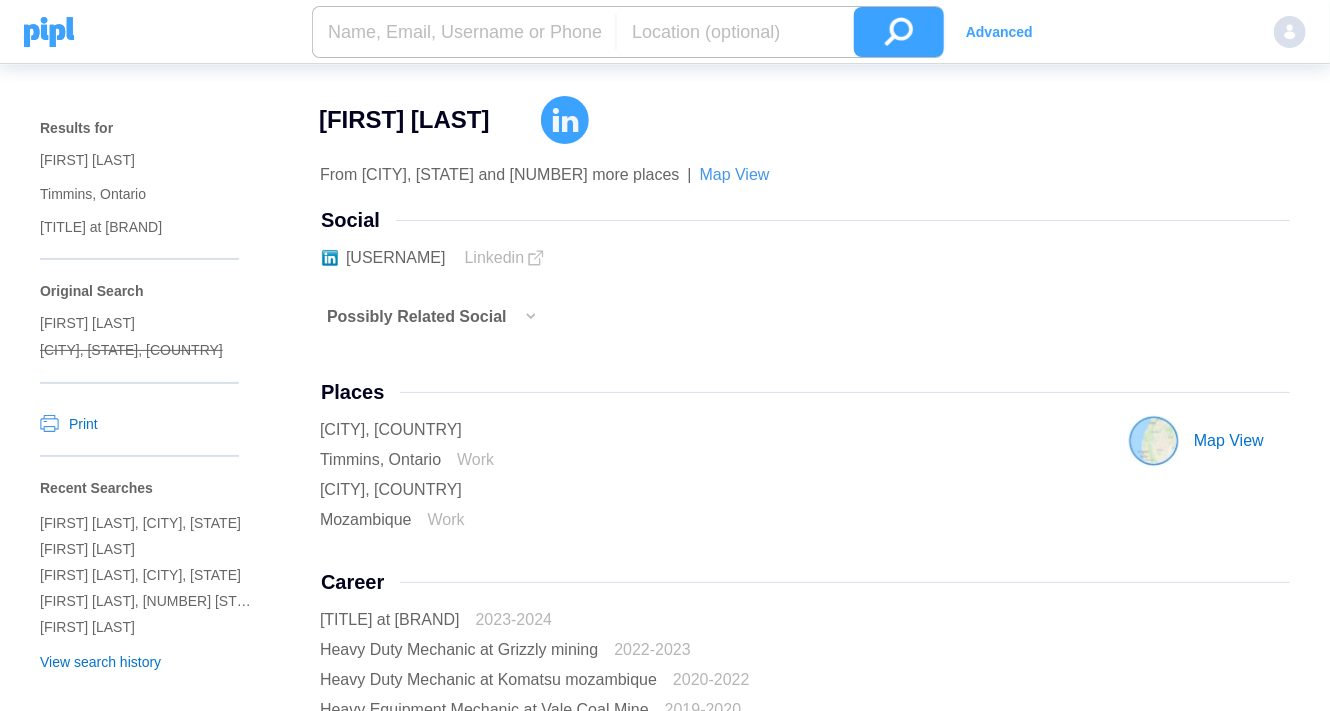 paste on "Diana Ortiz" 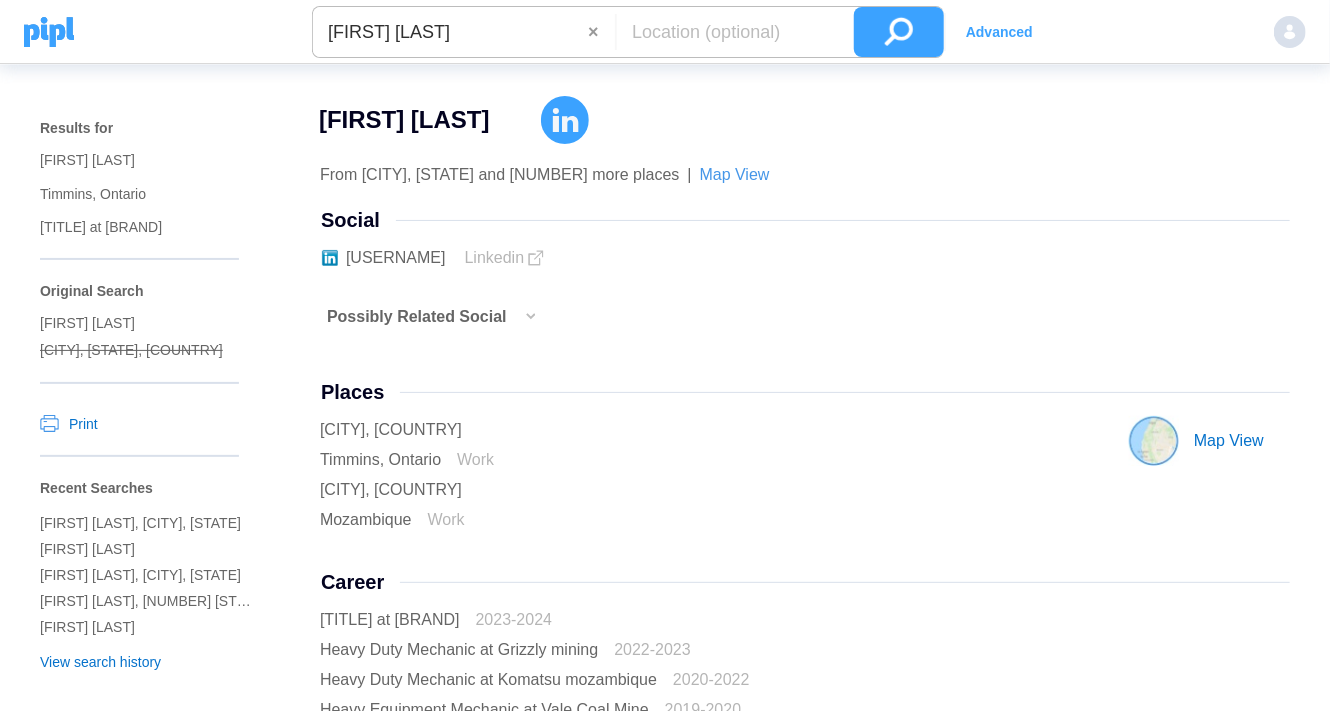 type on "Diana Ortiz" 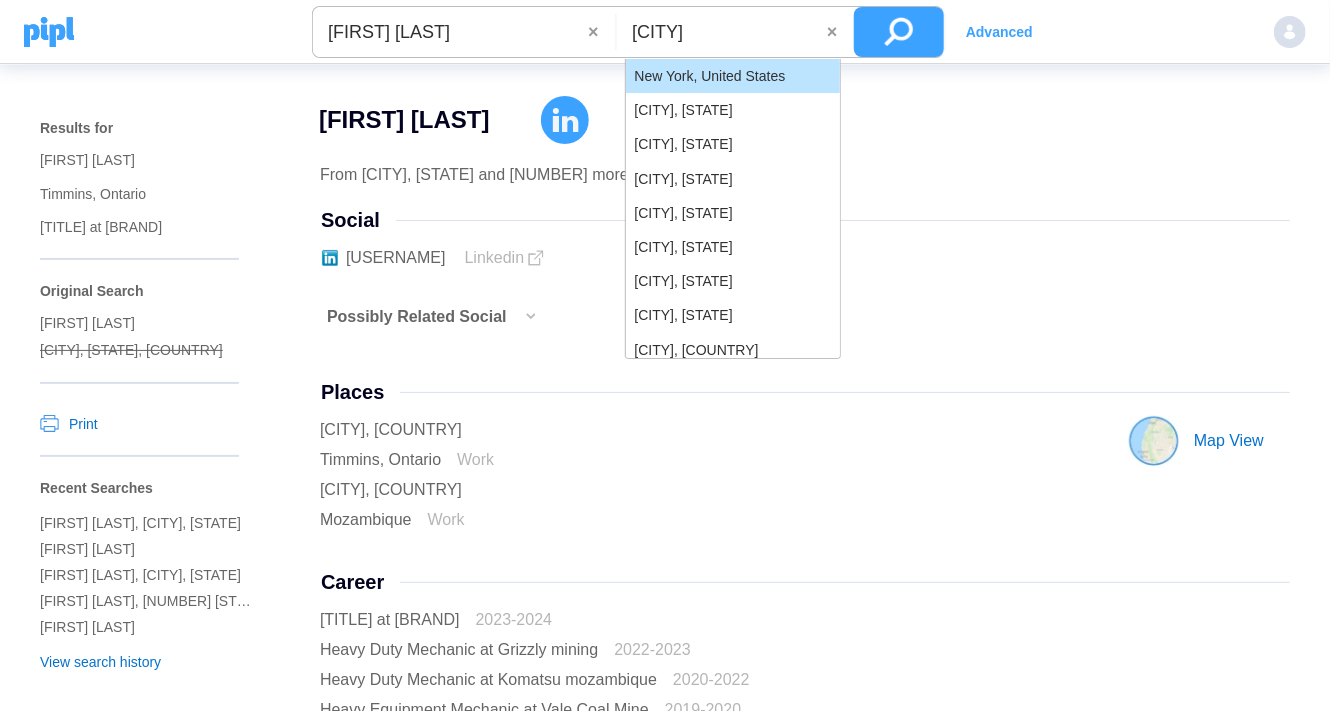 type on "new york" 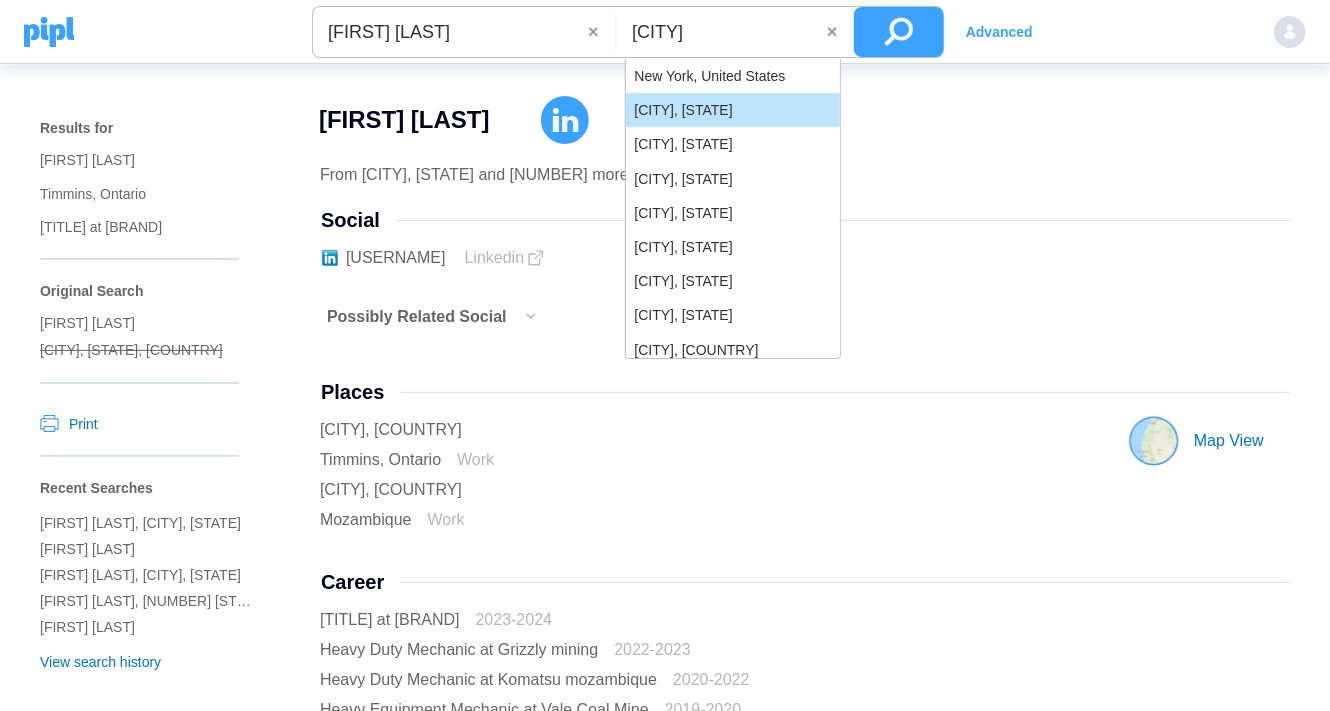 drag, startPoint x: 762, startPoint y: 97, endPoint x: 829, endPoint y: 80, distance: 69.12308 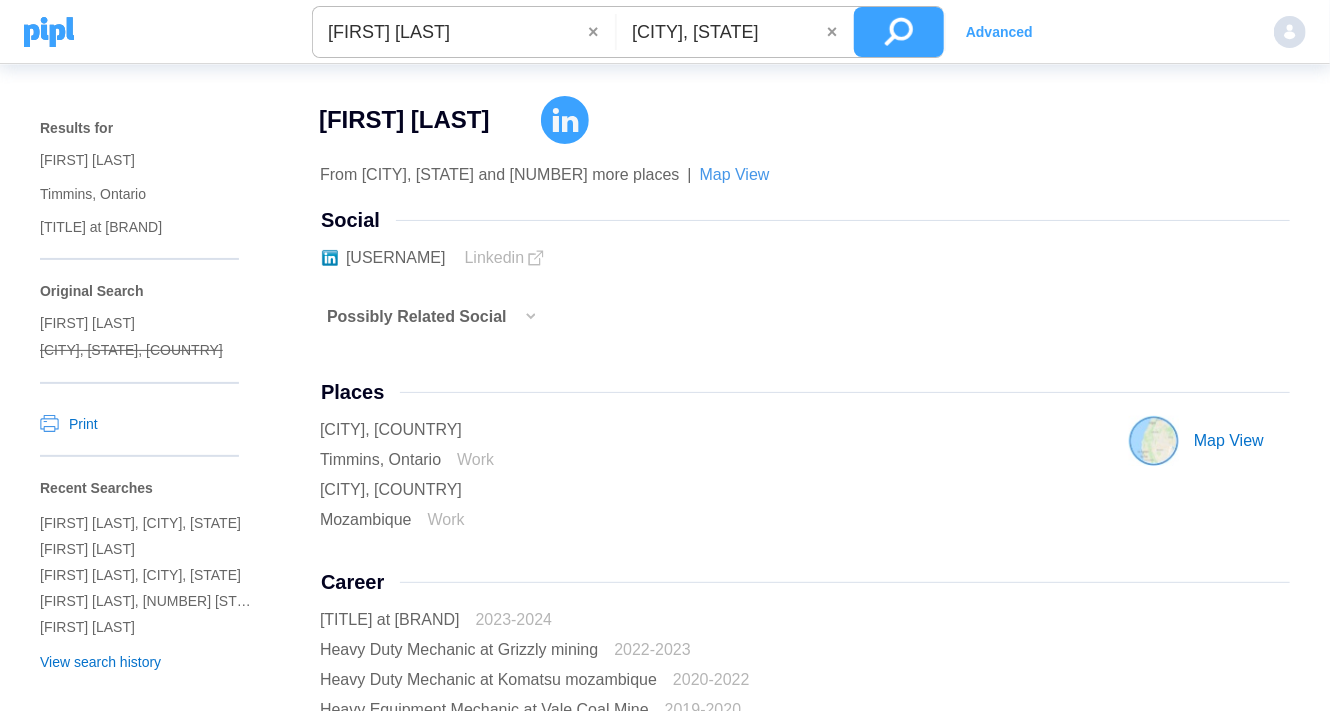 click at bounding box center [899, 32] 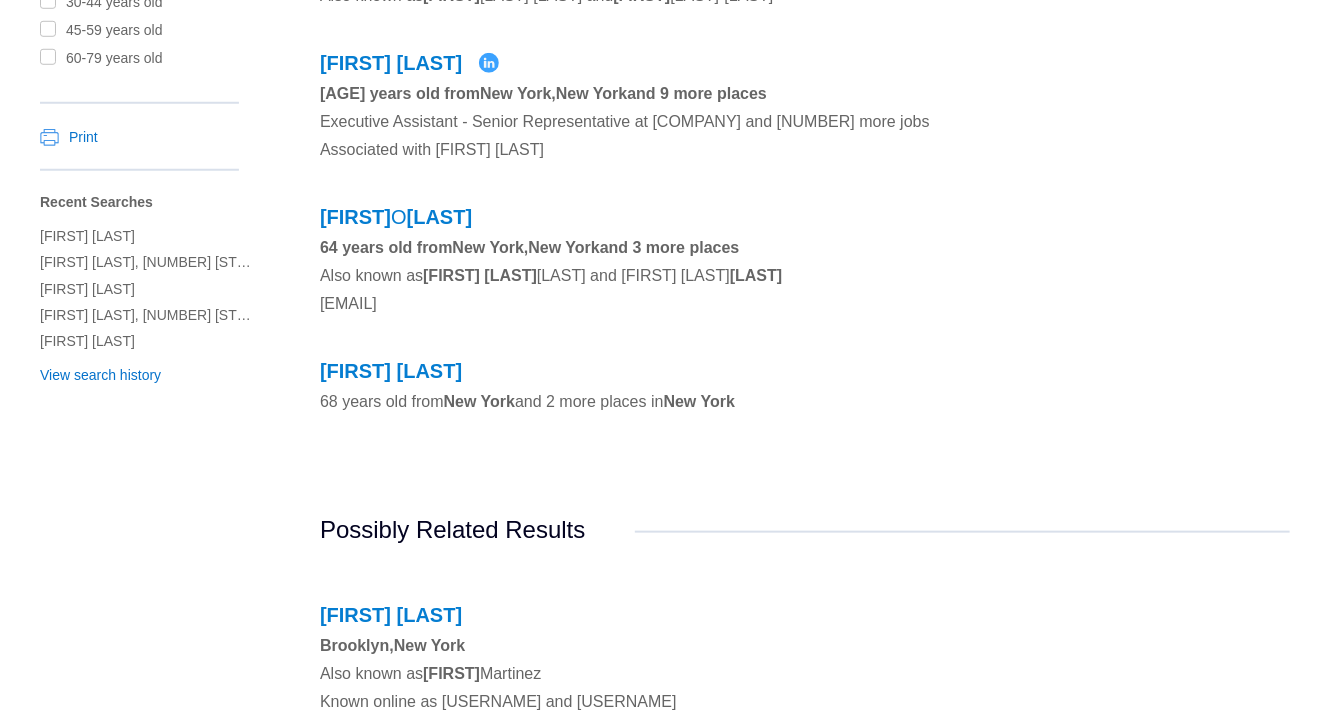 scroll, scrollTop: 880, scrollLeft: 0, axis: vertical 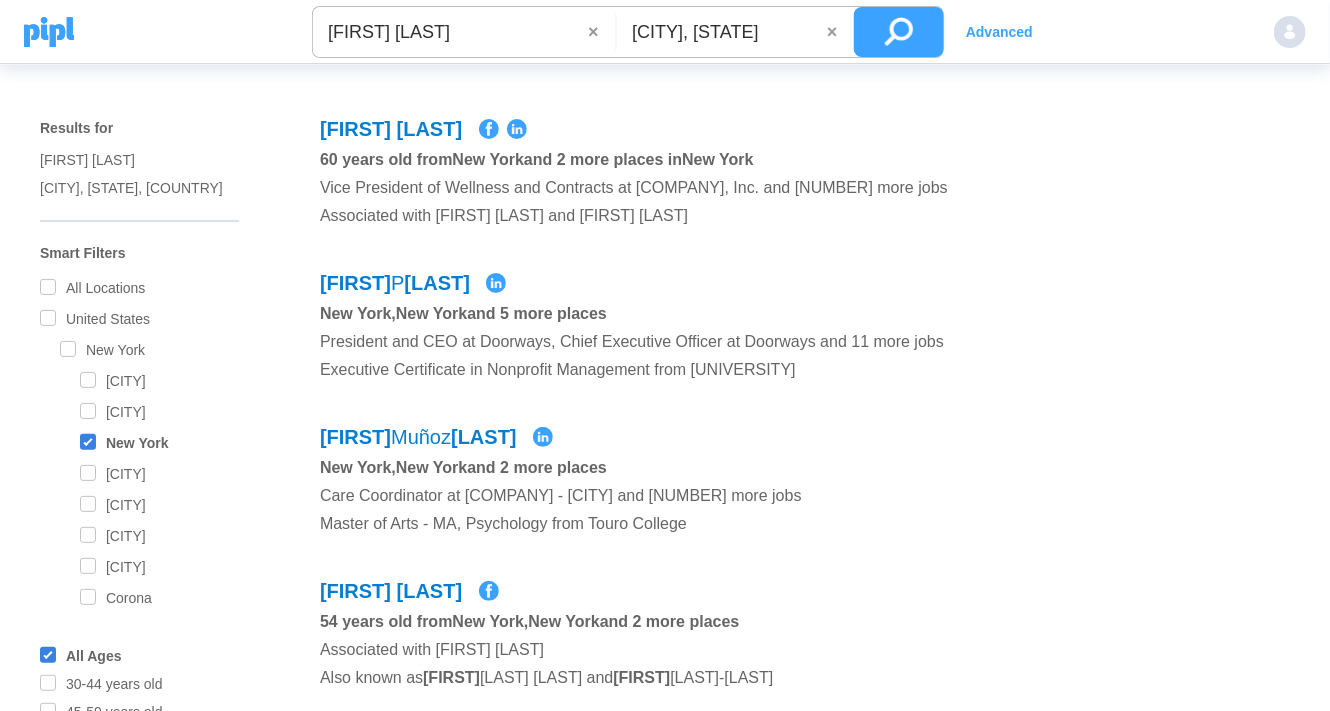 click on "Diana Ortiz" at bounding box center [450, 32] 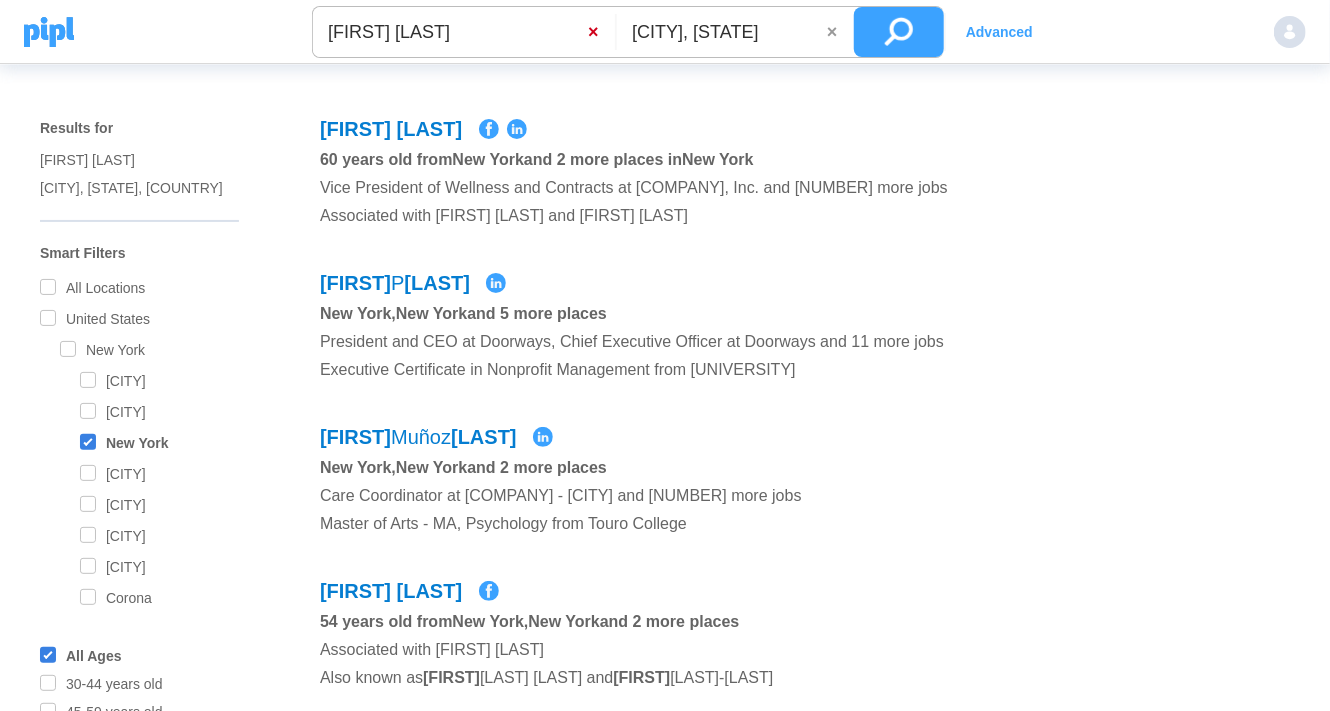 click on "×" at bounding box center [601, 32] 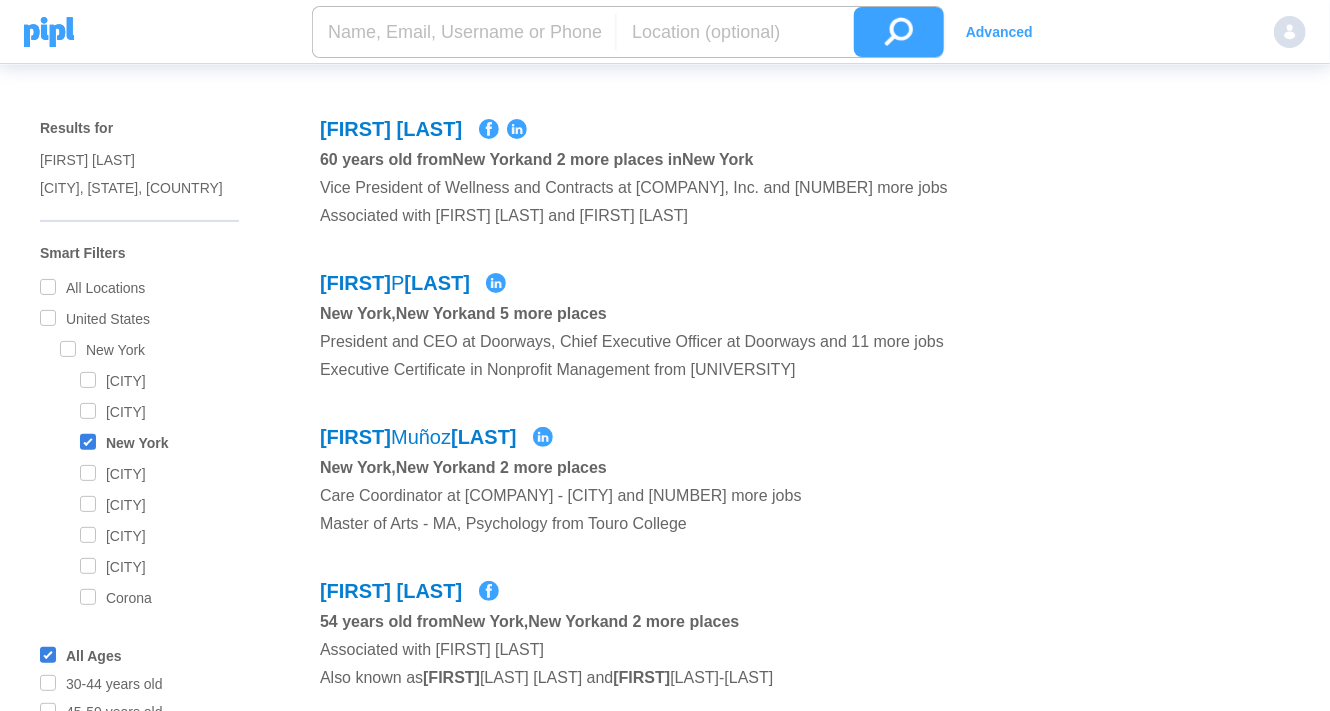 paste on "16135394508" 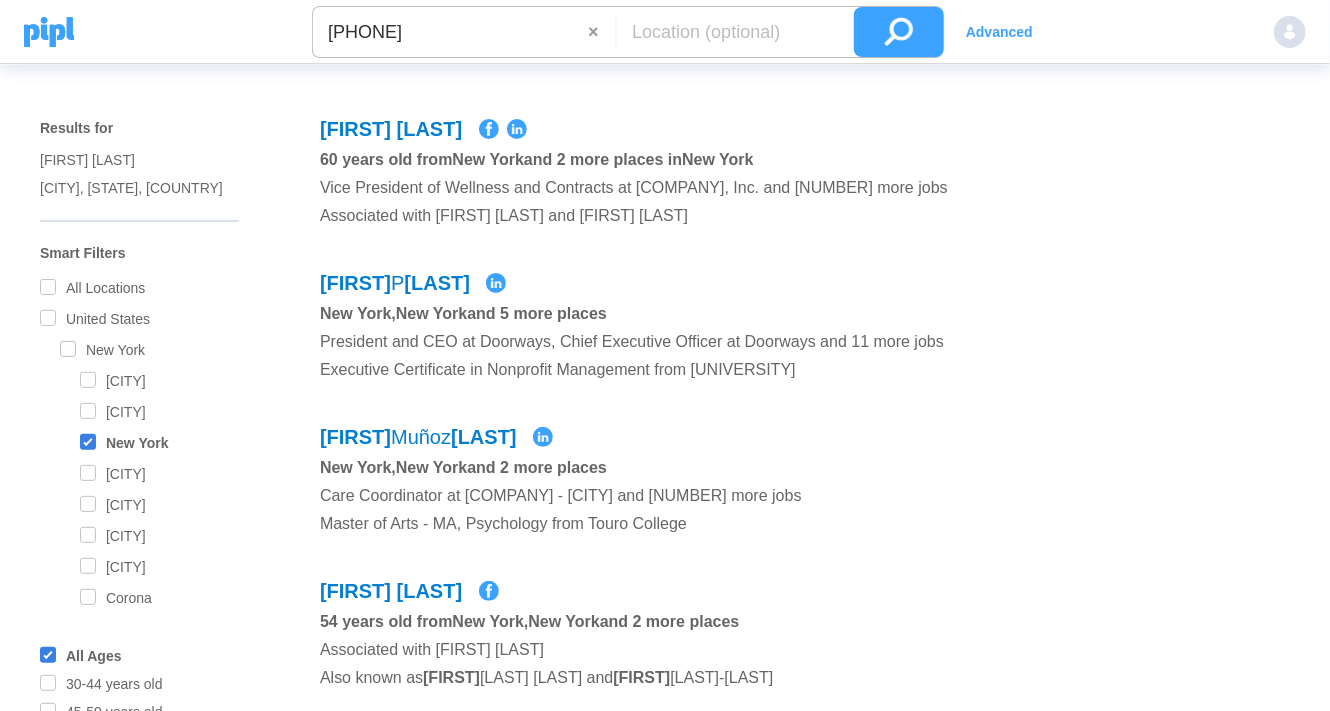 type on "16135394508" 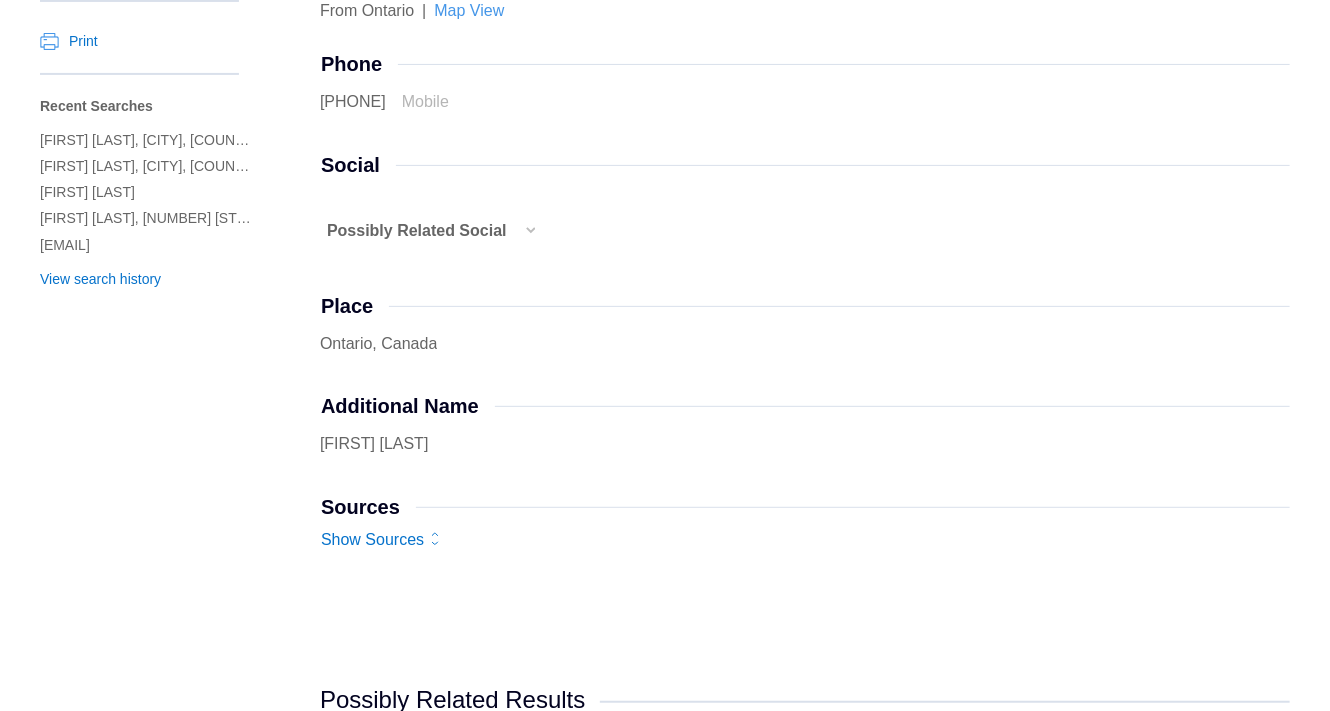scroll, scrollTop: 160, scrollLeft: 0, axis: vertical 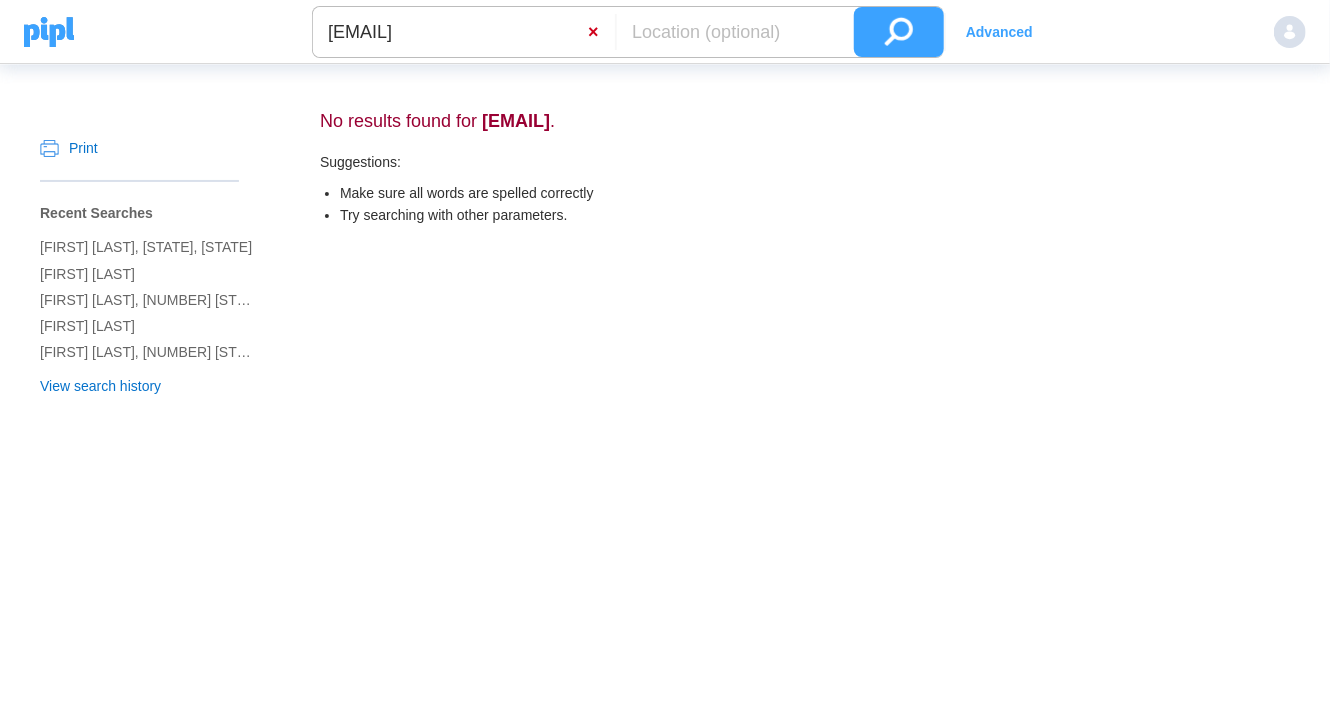 click on "×" at bounding box center (601, 32) 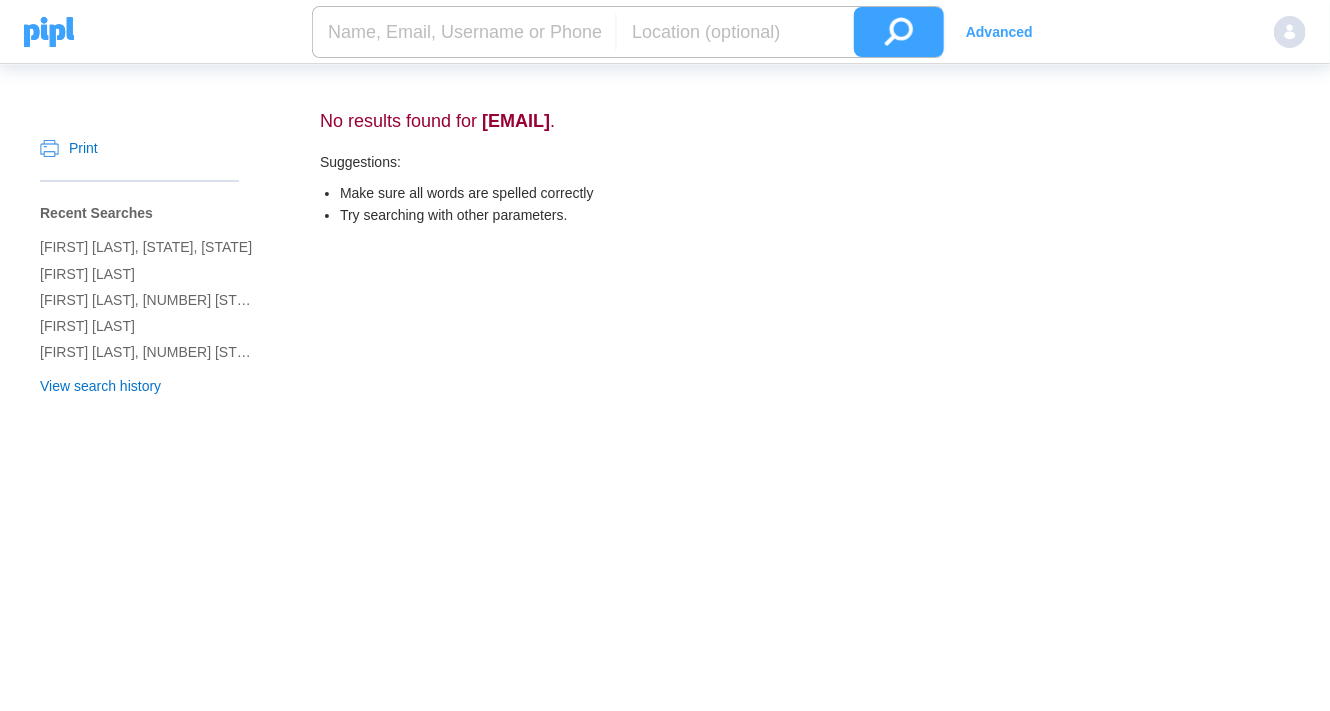 paste on "[NUMBER]" 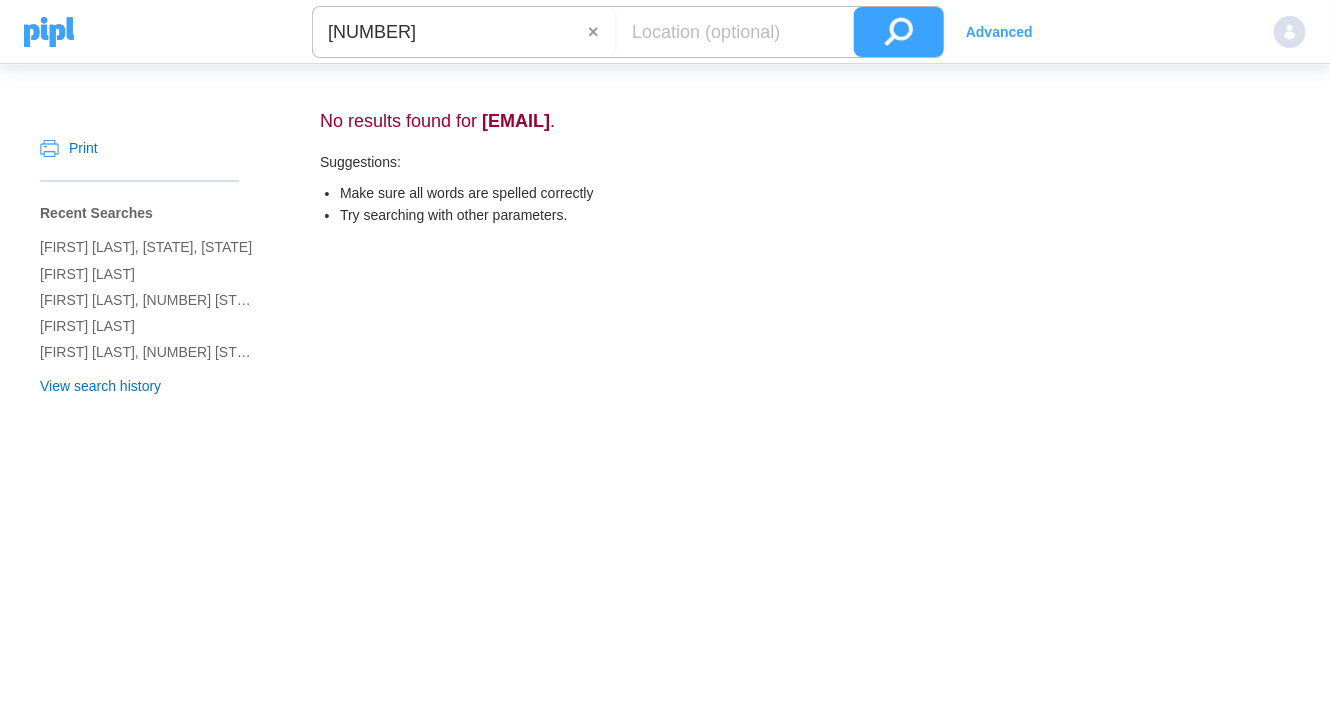 click on "[NUMBER] ×" at bounding box center (628, 32) 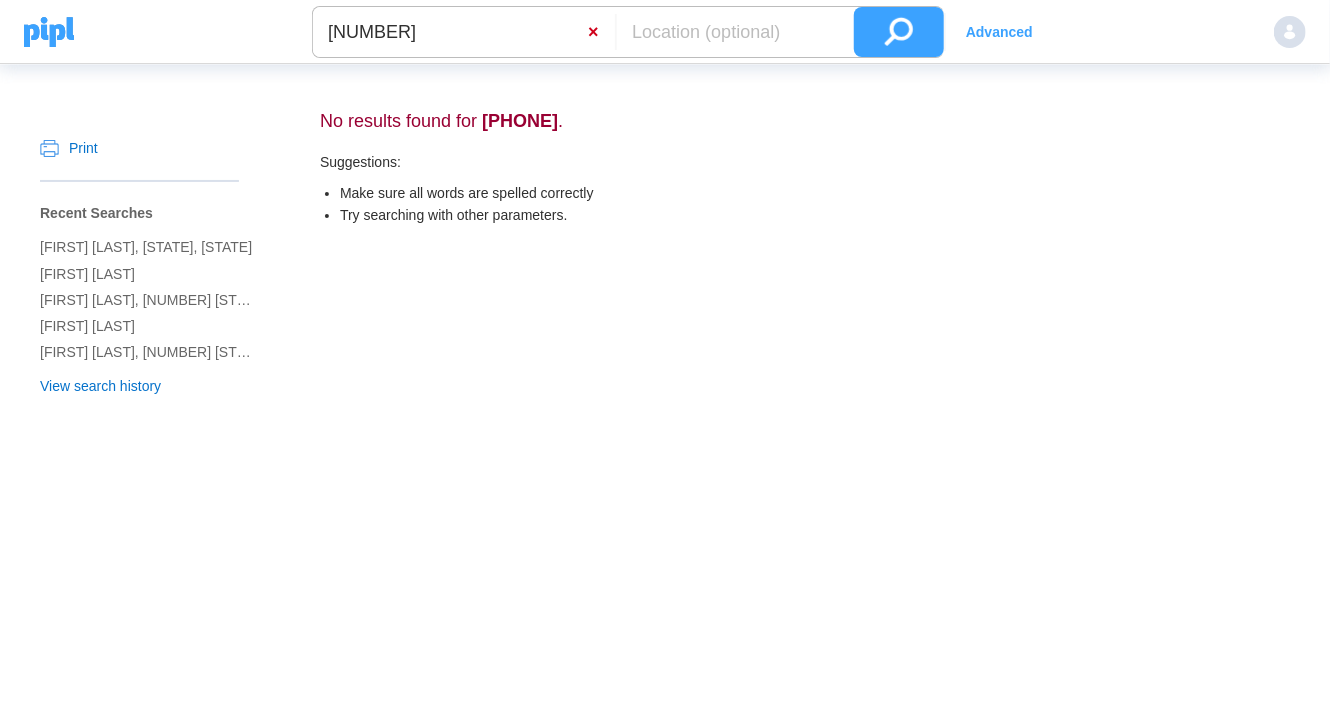 click on "×" at bounding box center (601, 32) 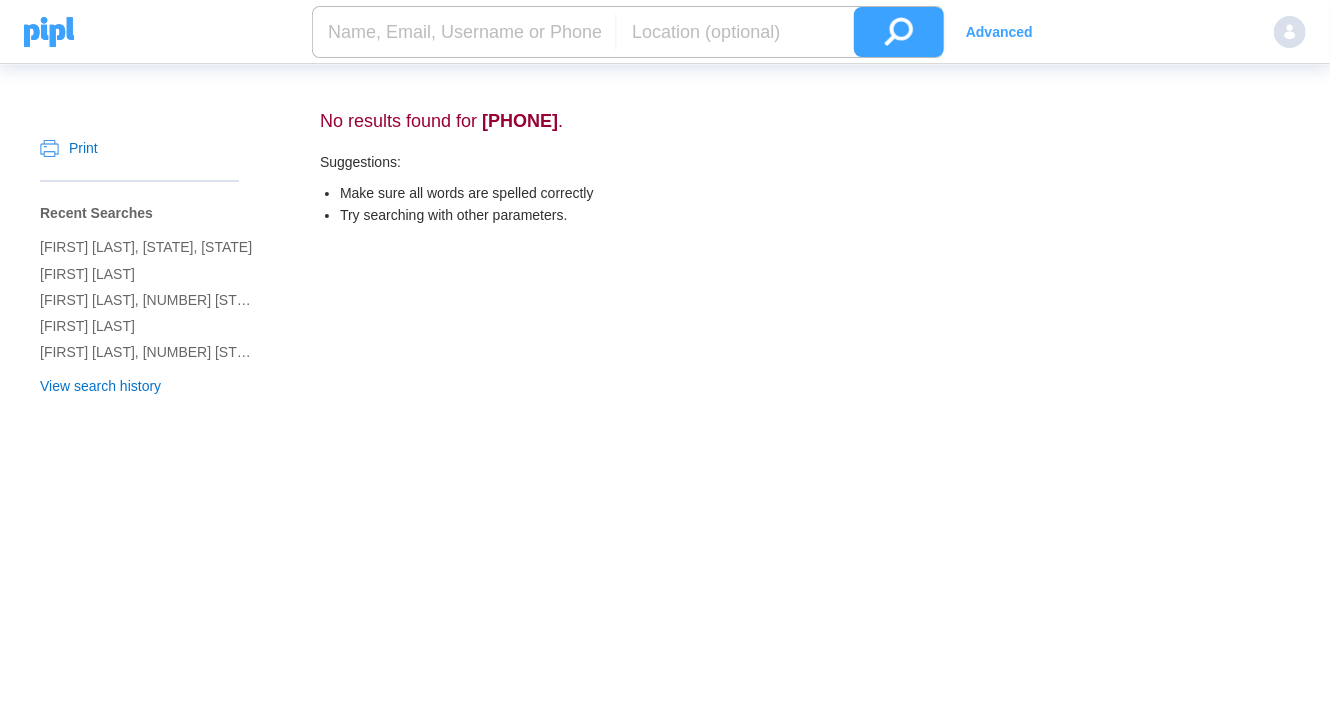 click at bounding box center [464, 32] 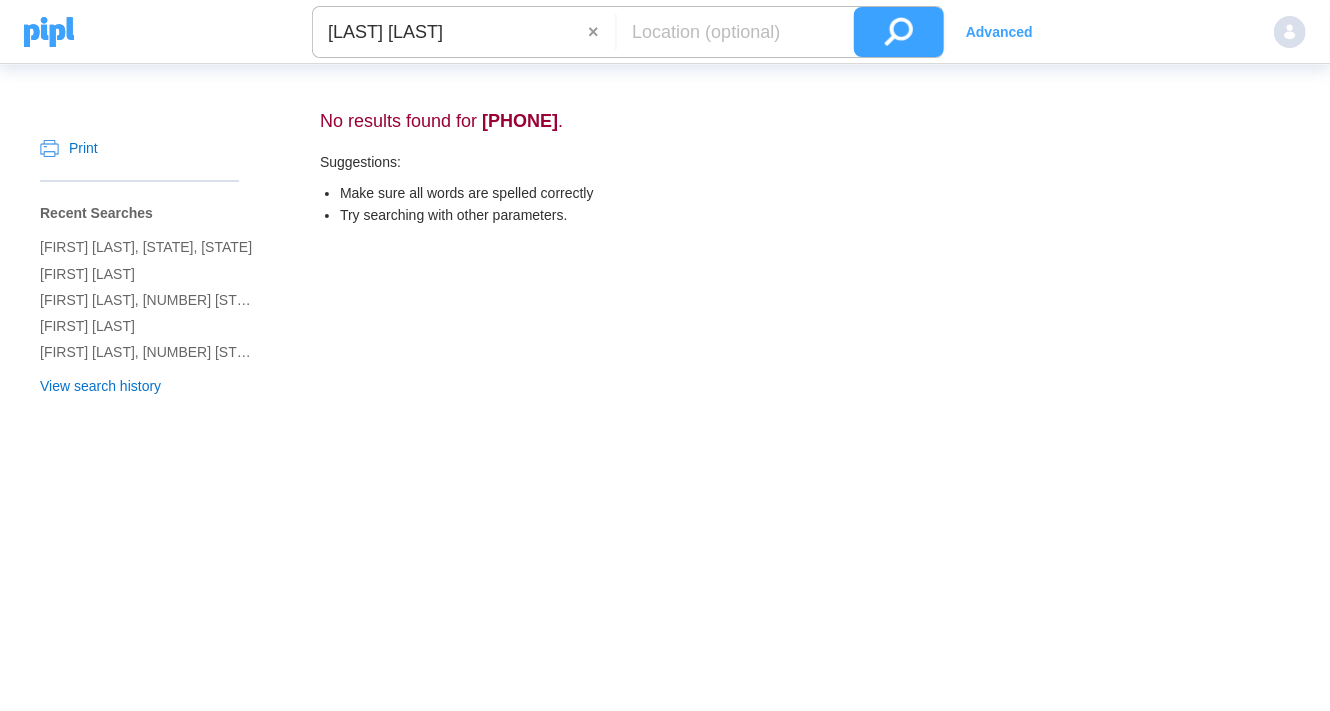 type on "[LAST] [LAST]" 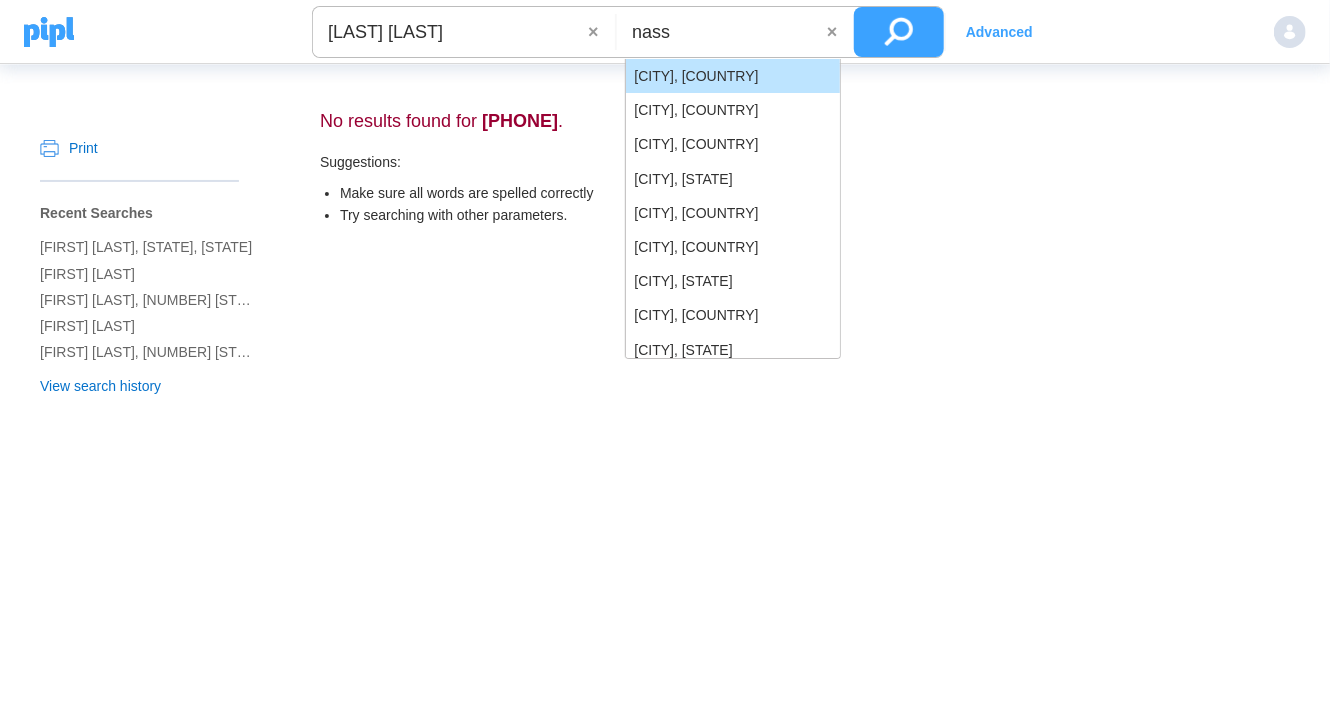 type on "nass" 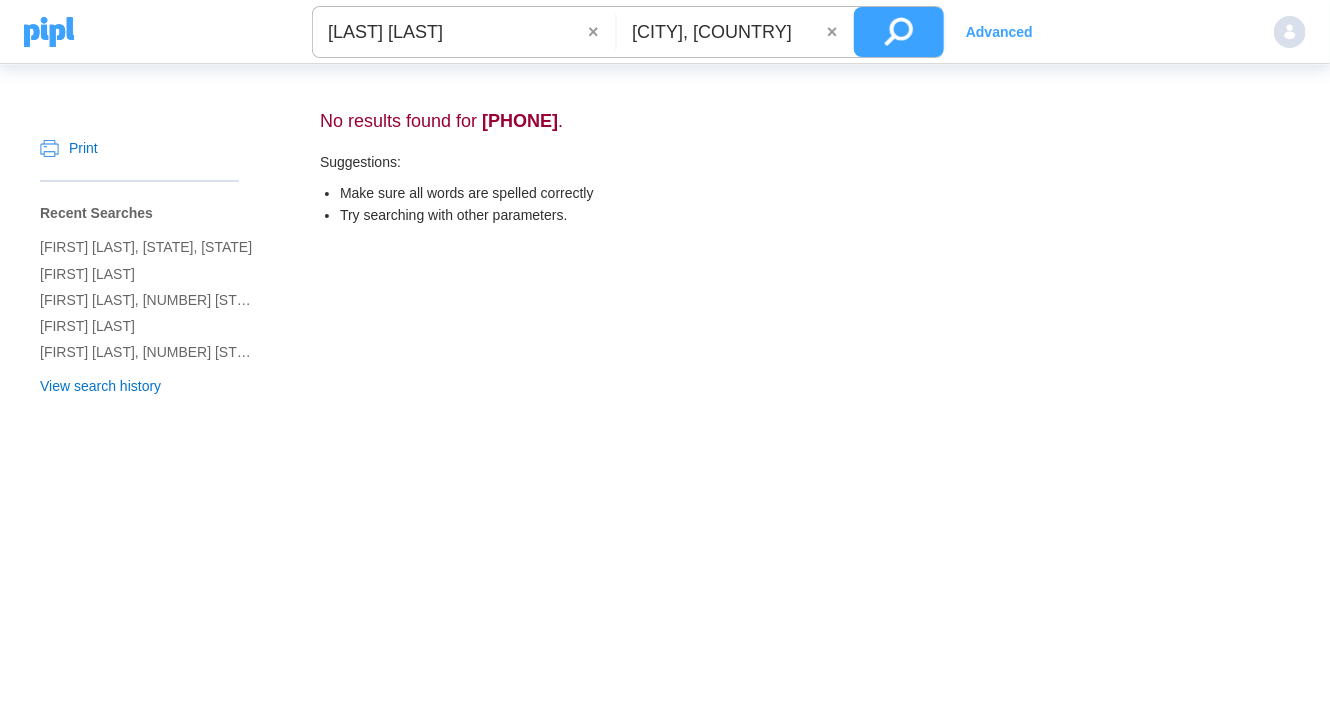click at bounding box center [899, 32] 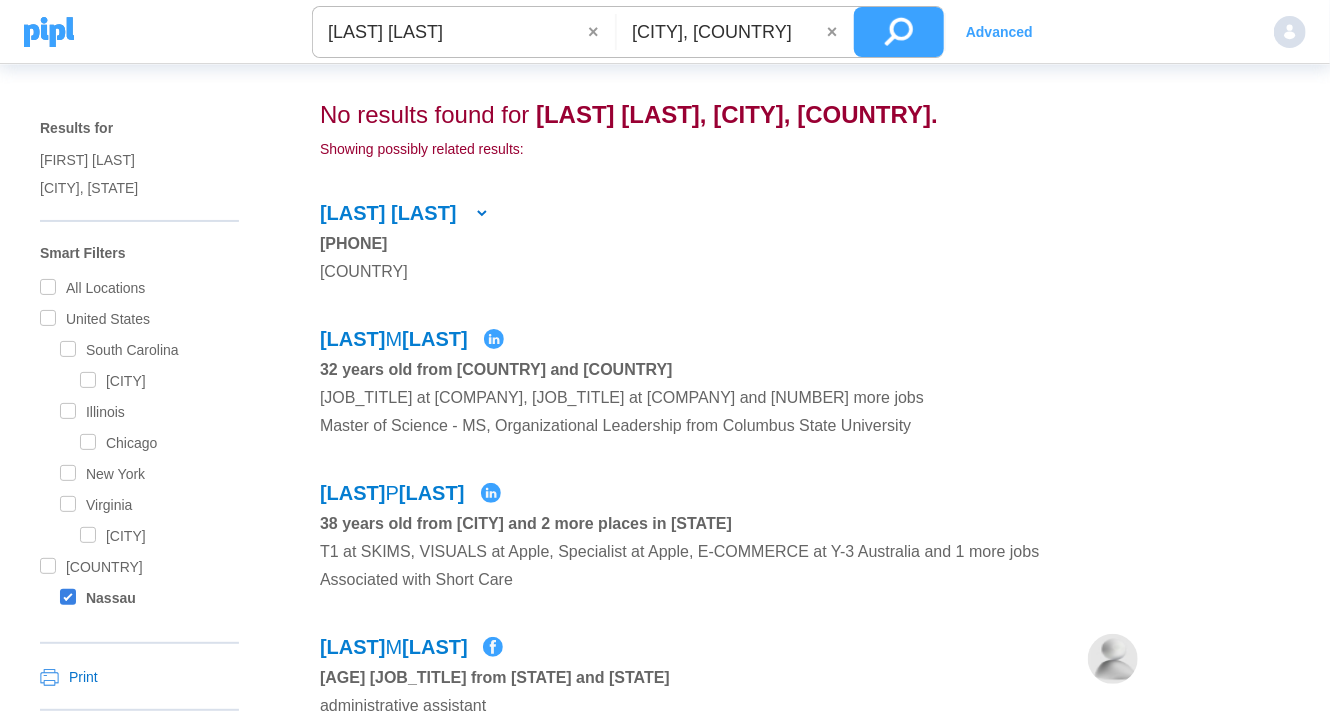 click on "×" at bounding box center (601, 32) 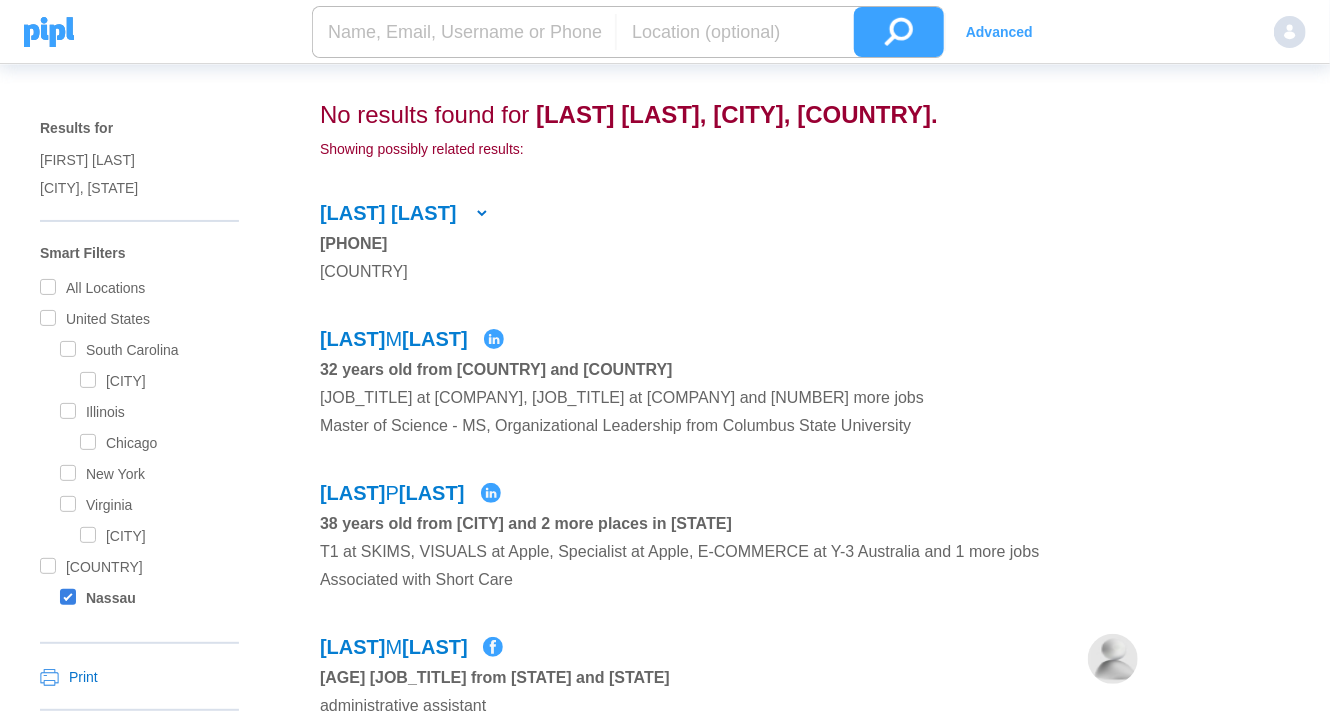 paste on "[FIRST] [LAST]" 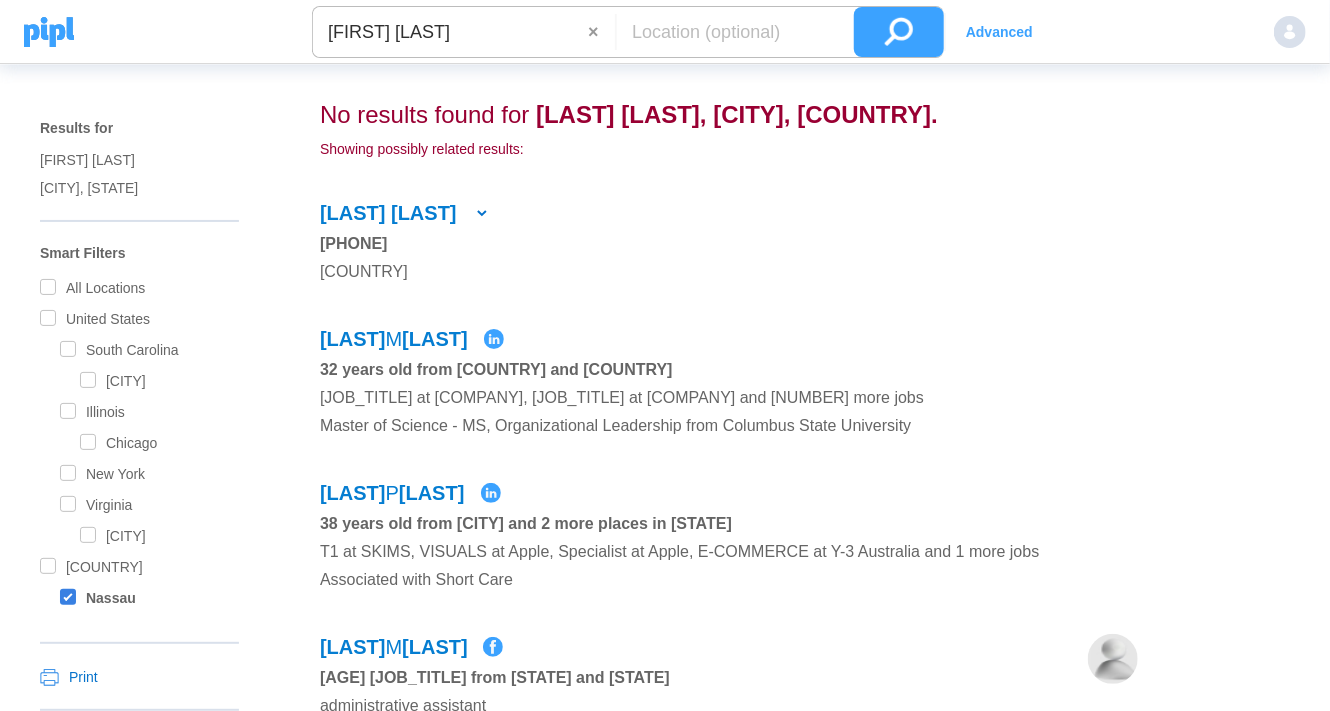 type on "[FIRST] [LAST]" 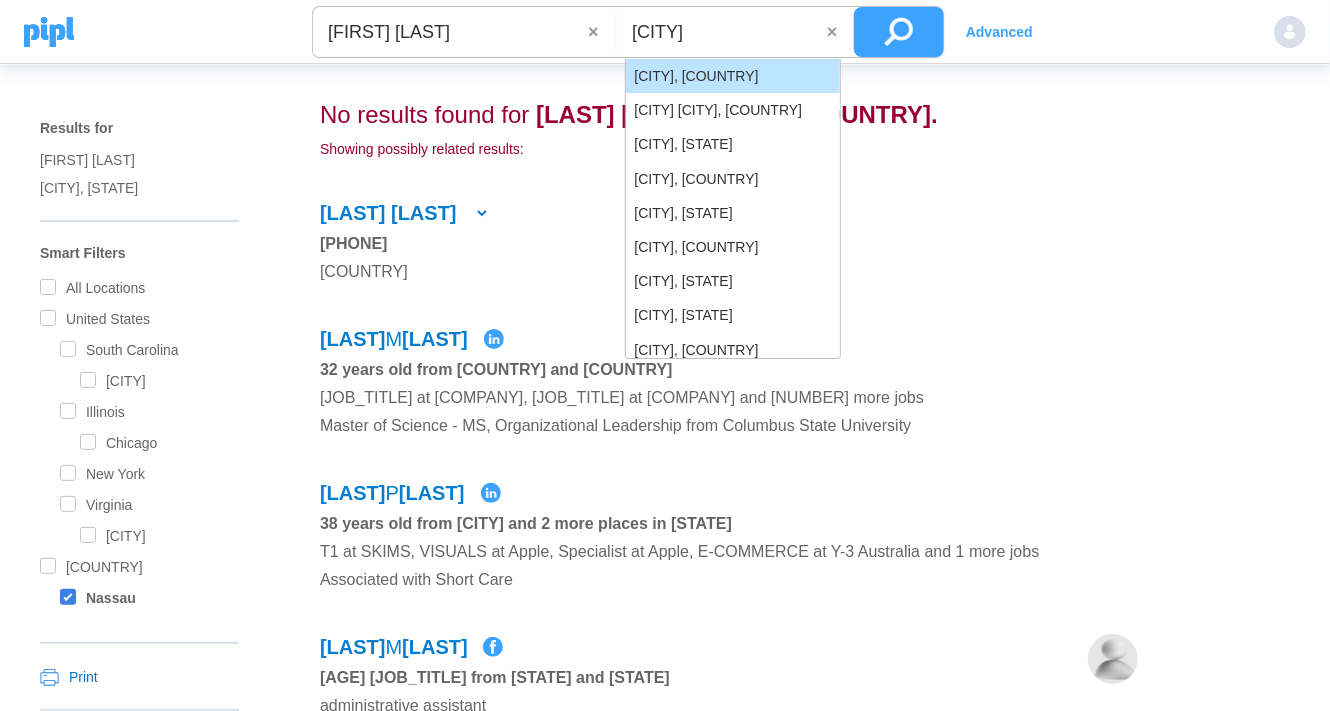 type on "[CITY]" 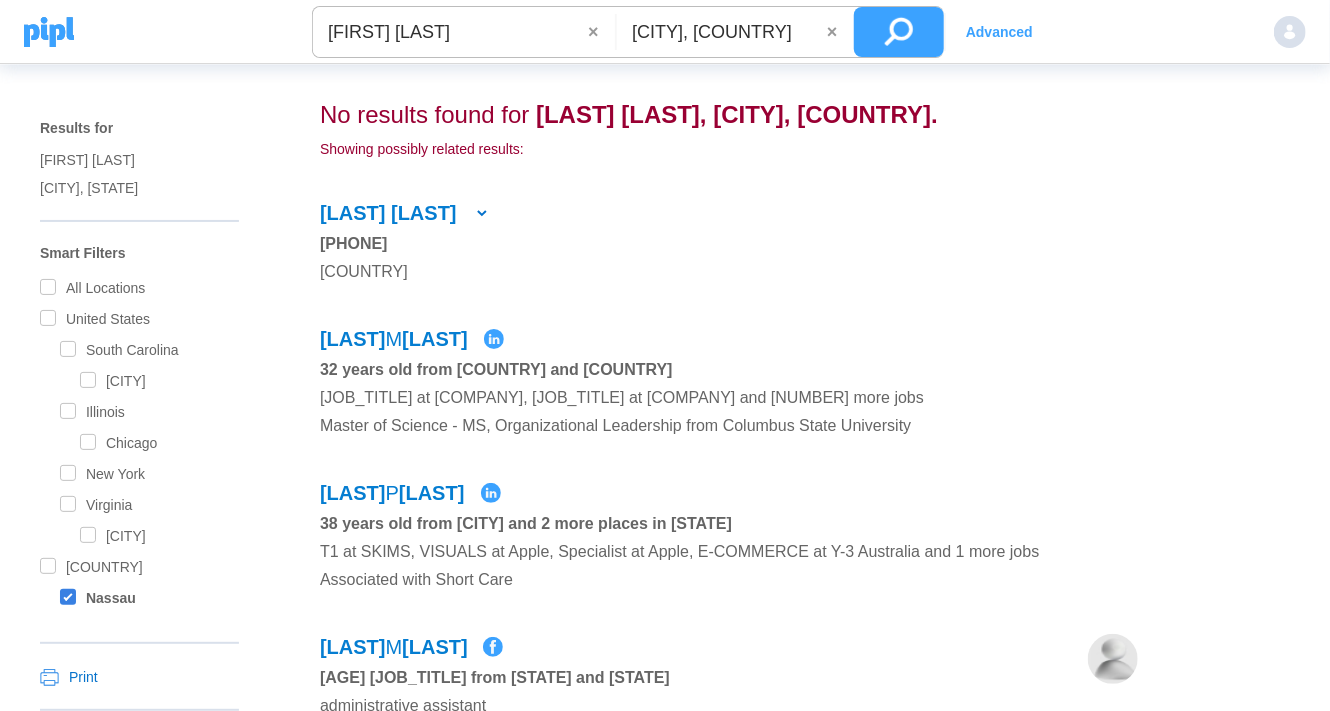 click at bounding box center [899, 32] 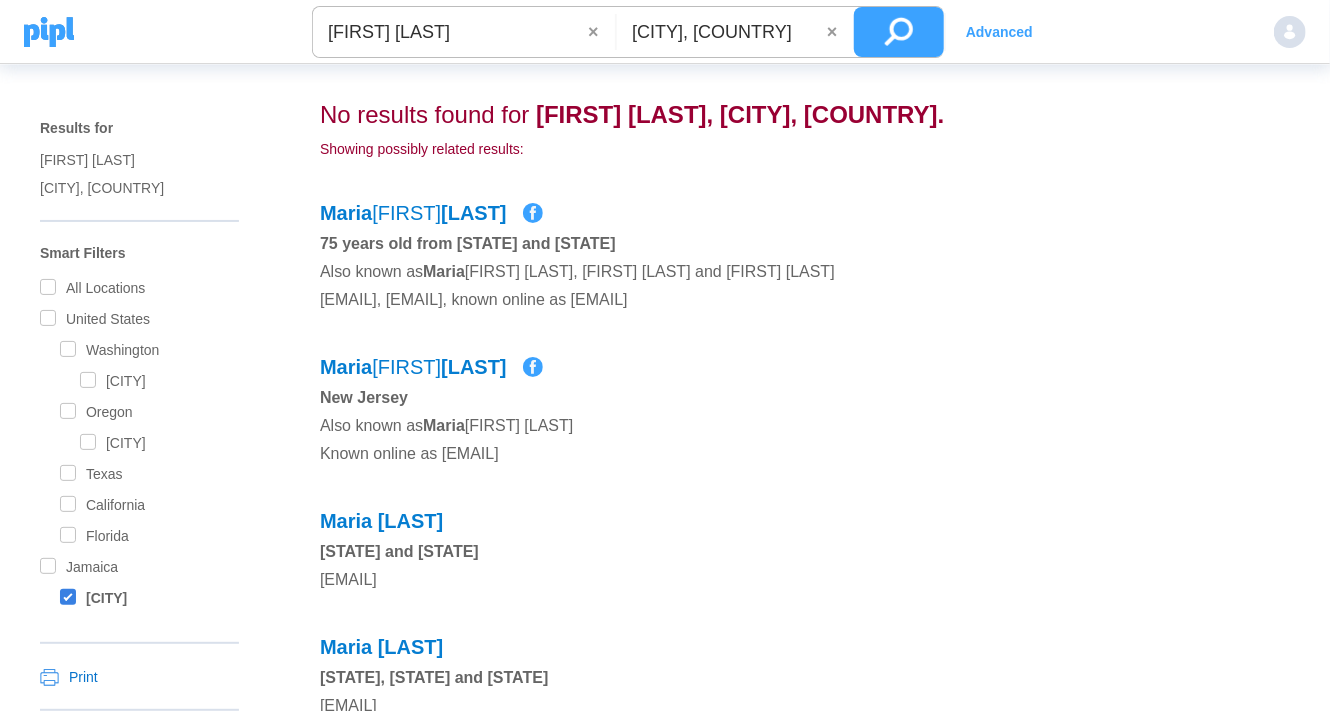 click on "[FIRST] [LAST]" at bounding box center [450, 32] 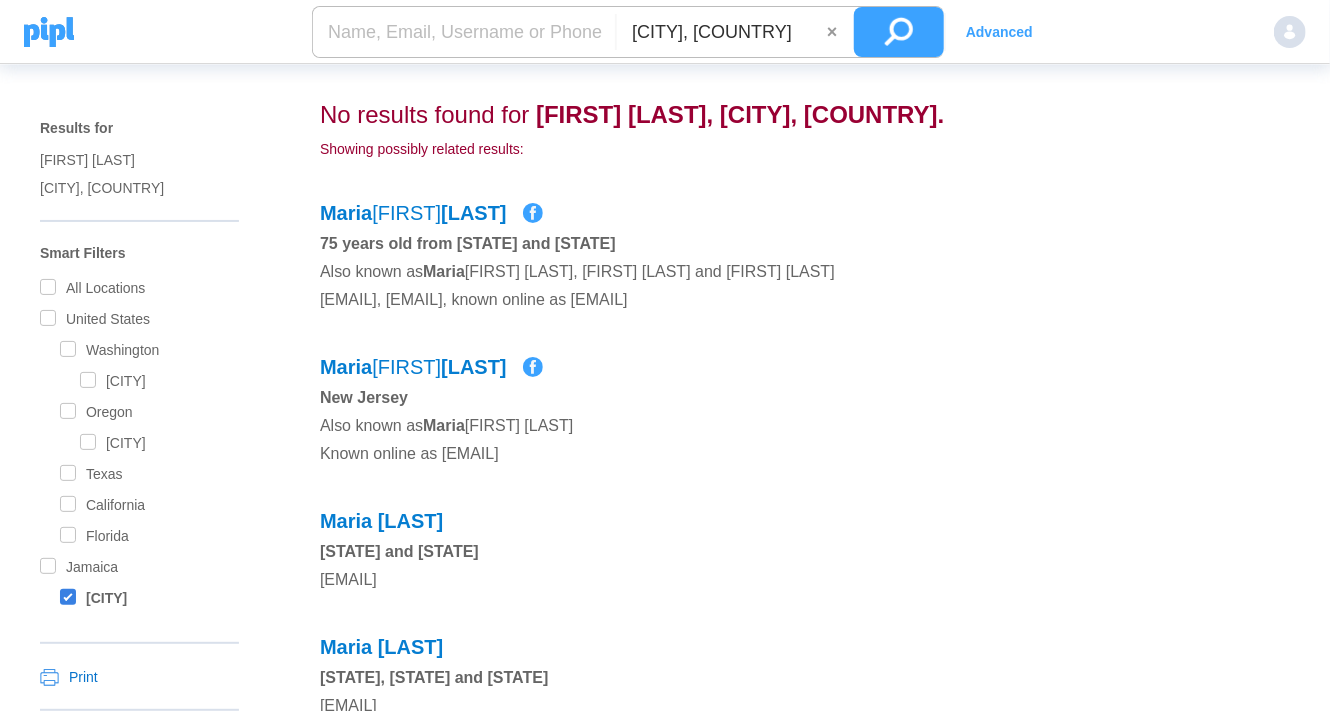 paste on "[FIRST] [LAST]" 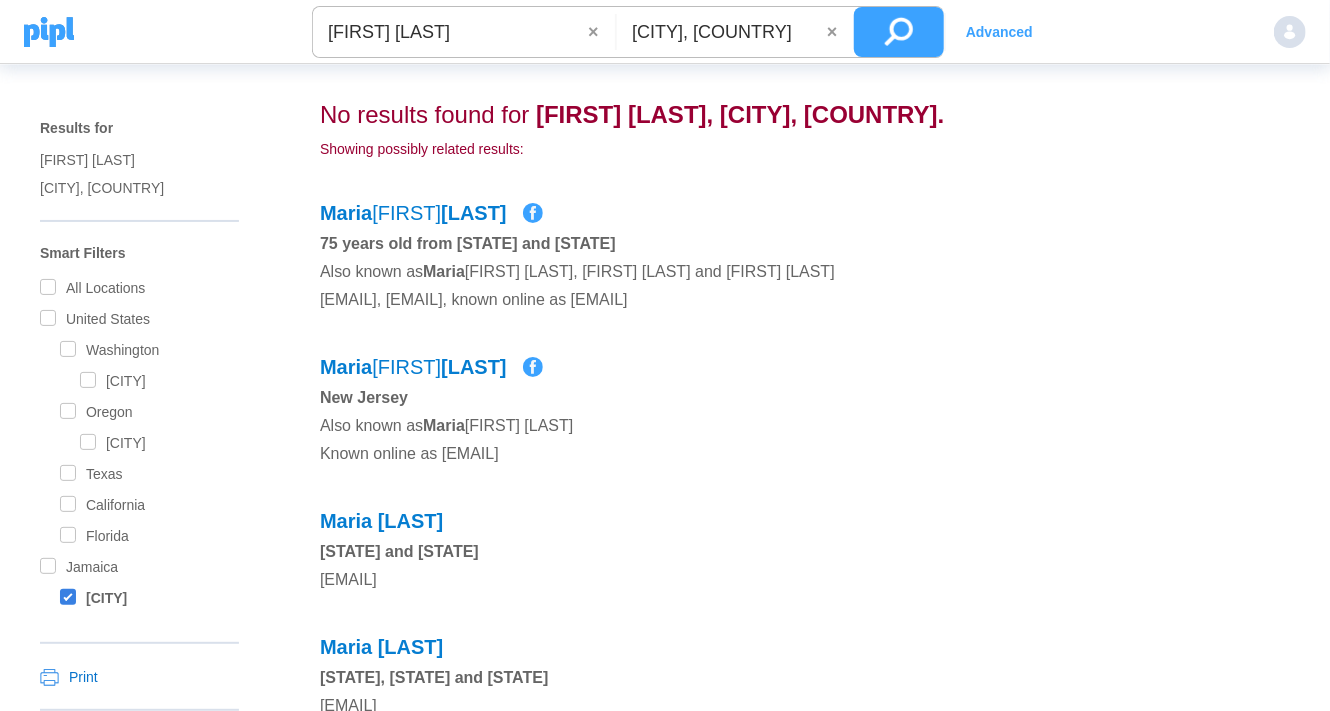type on "[FIRST] [LAST]" 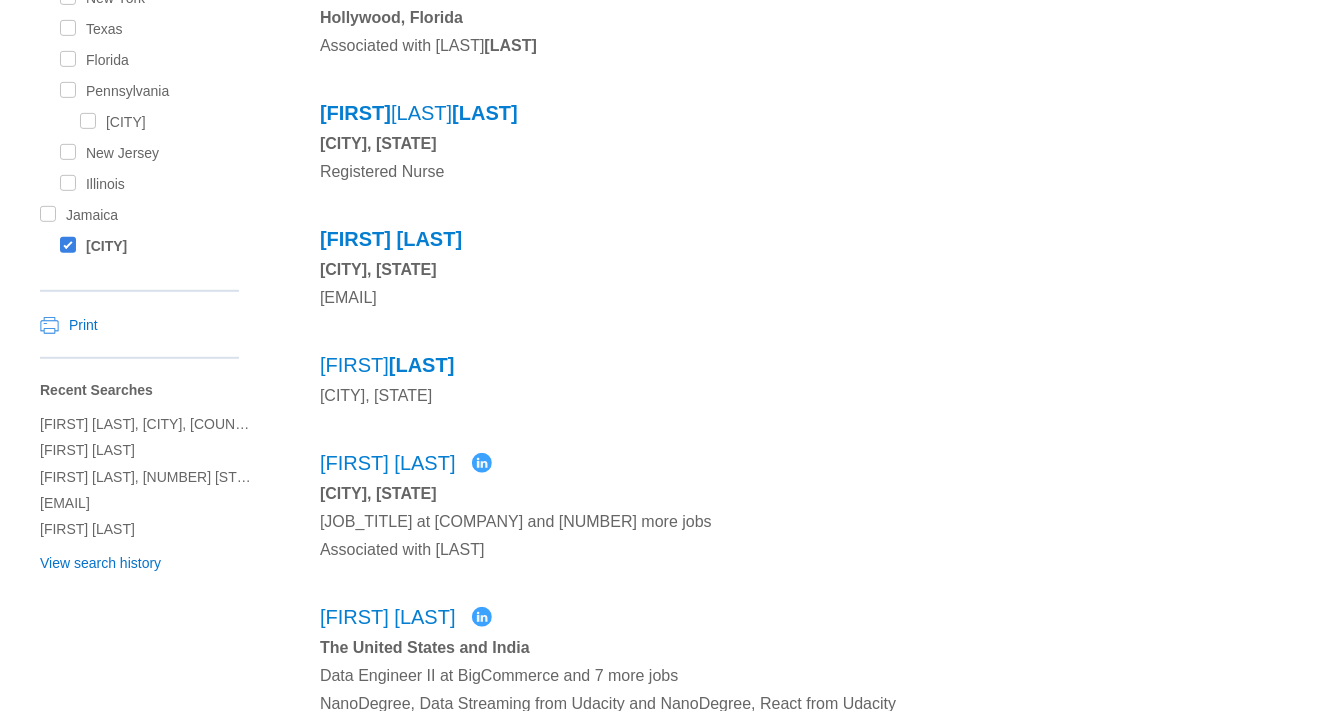 scroll, scrollTop: 400, scrollLeft: 0, axis: vertical 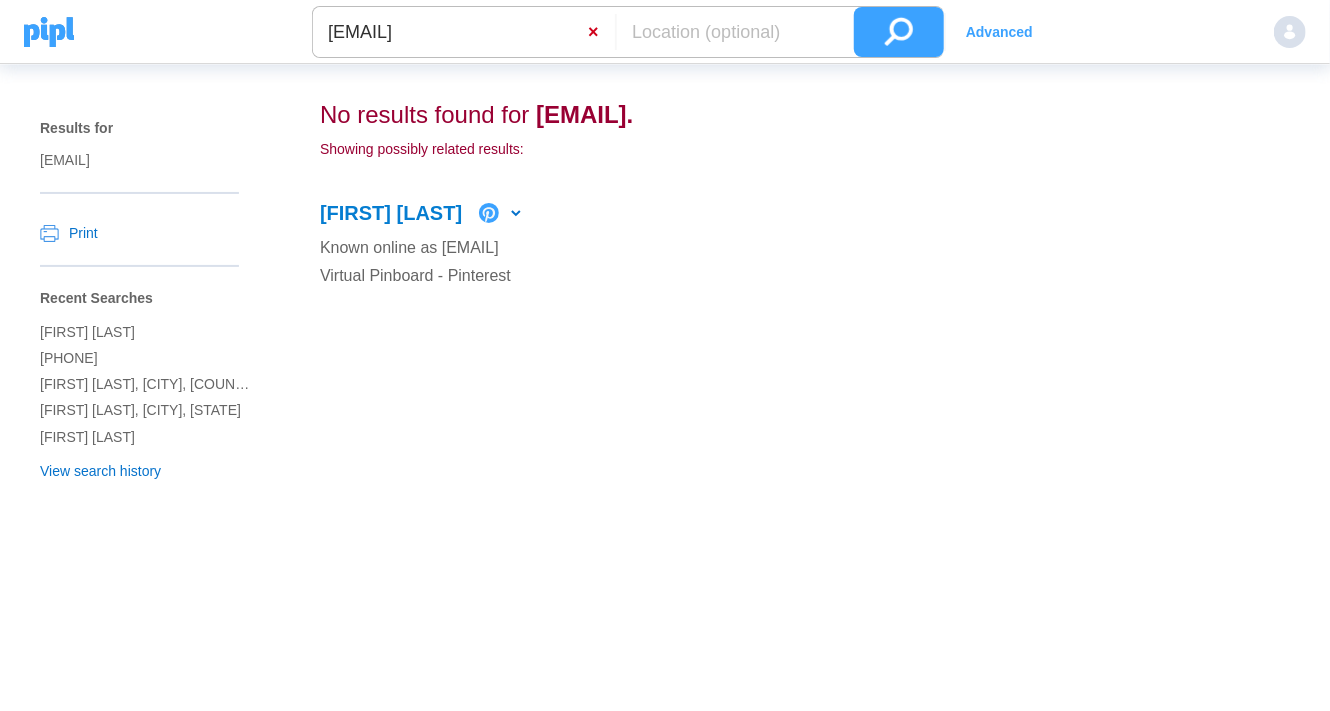 click on "×" at bounding box center (601, 32) 